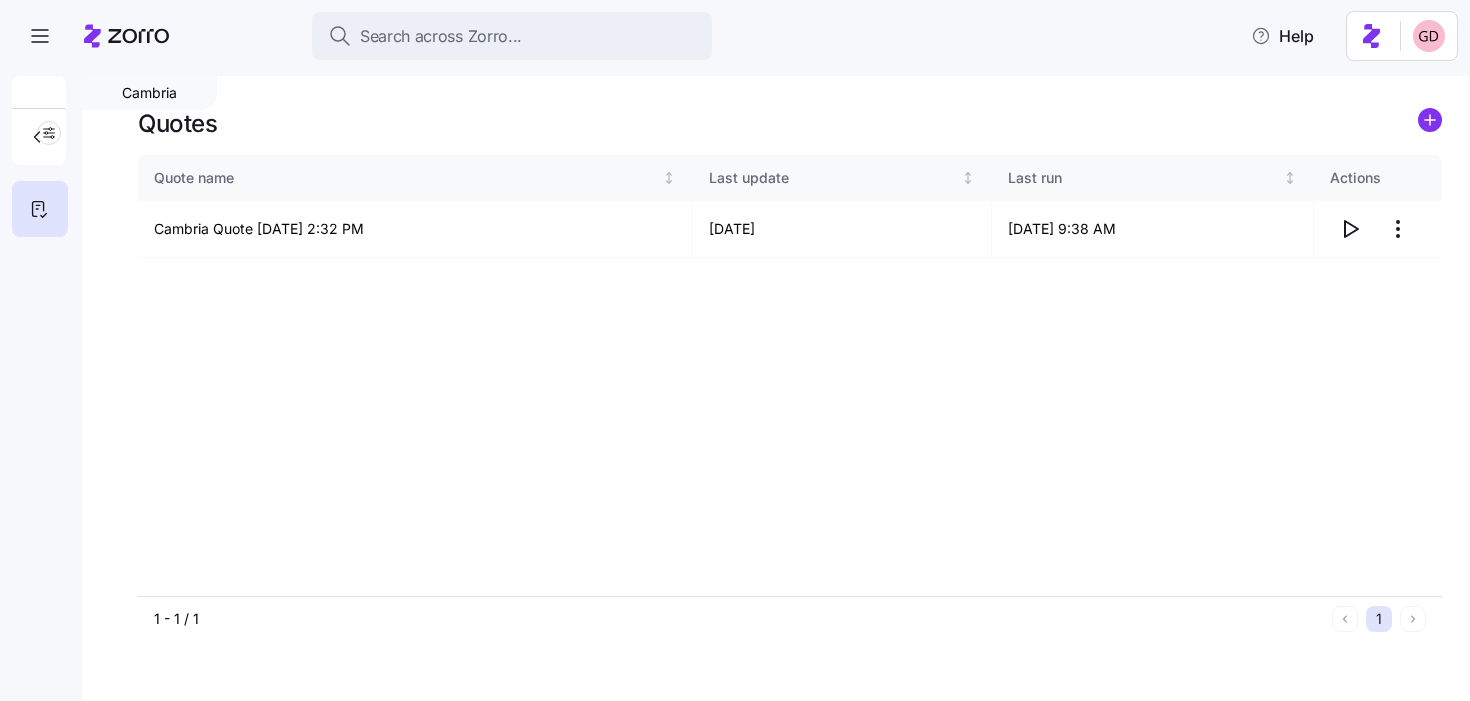 scroll, scrollTop: 0, scrollLeft: 0, axis: both 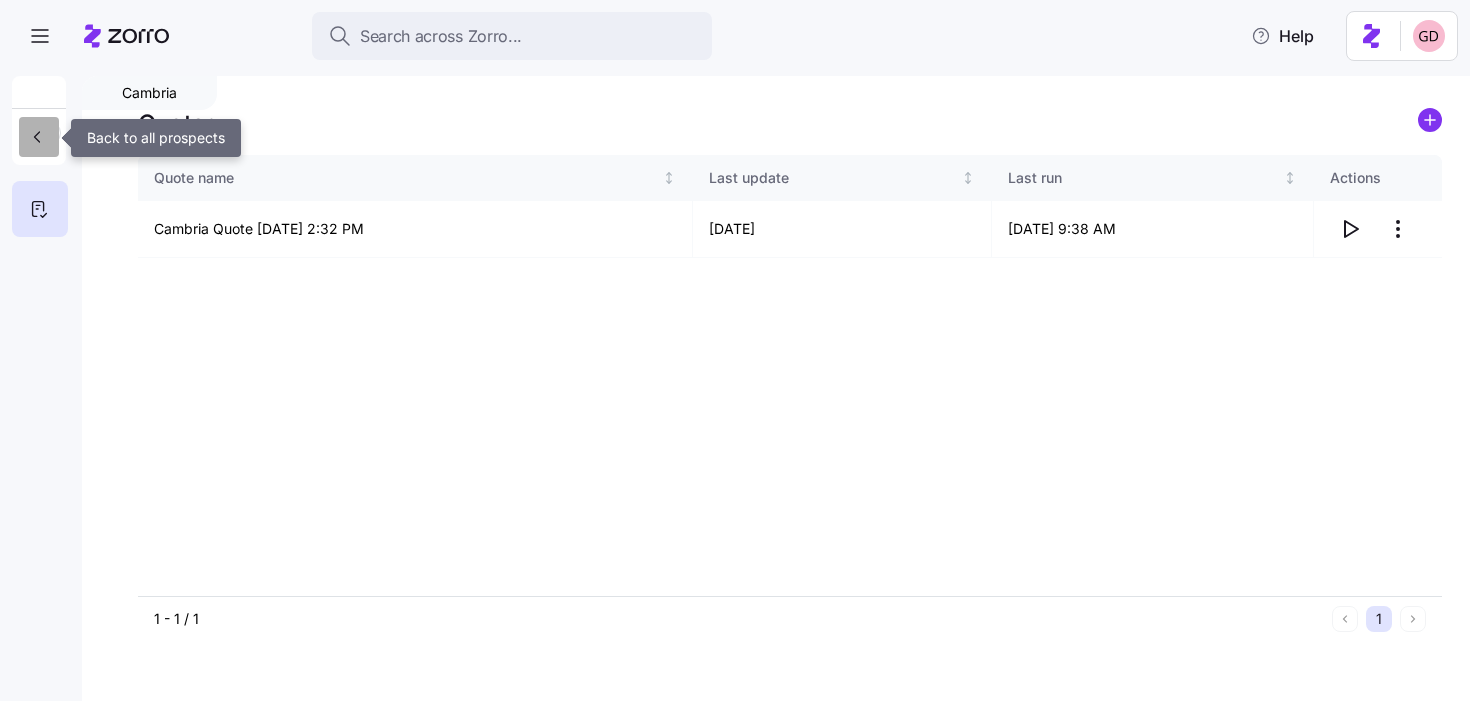 click 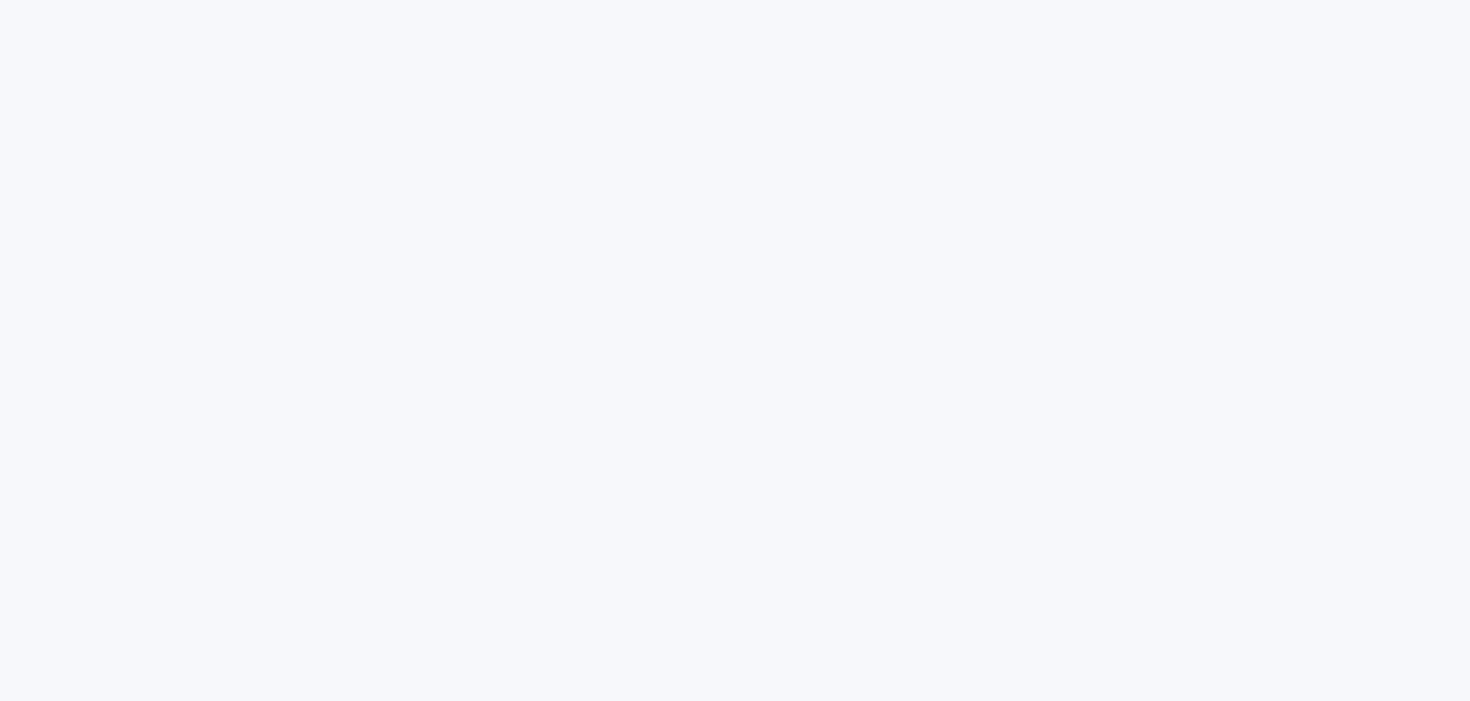 scroll, scrollTop: 0, scrollLeft: 0, axis: both 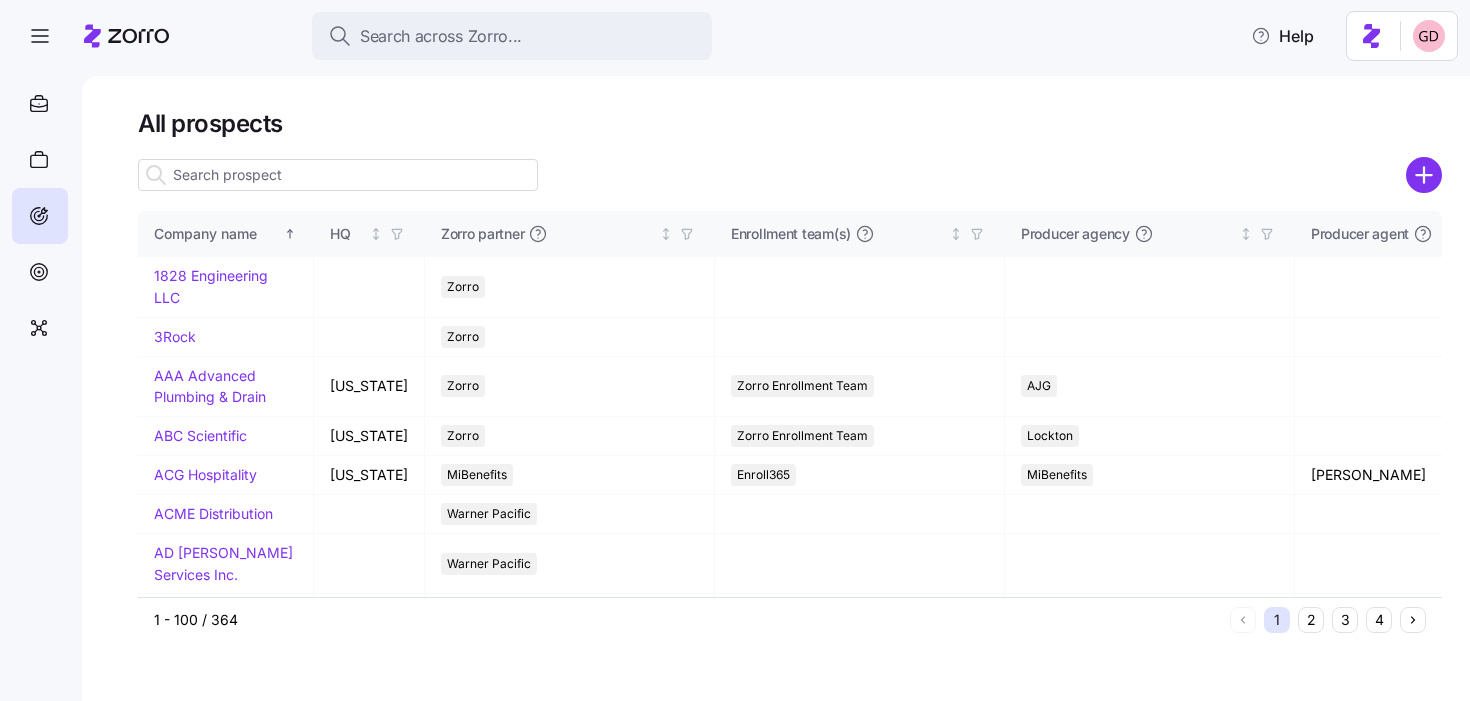 click 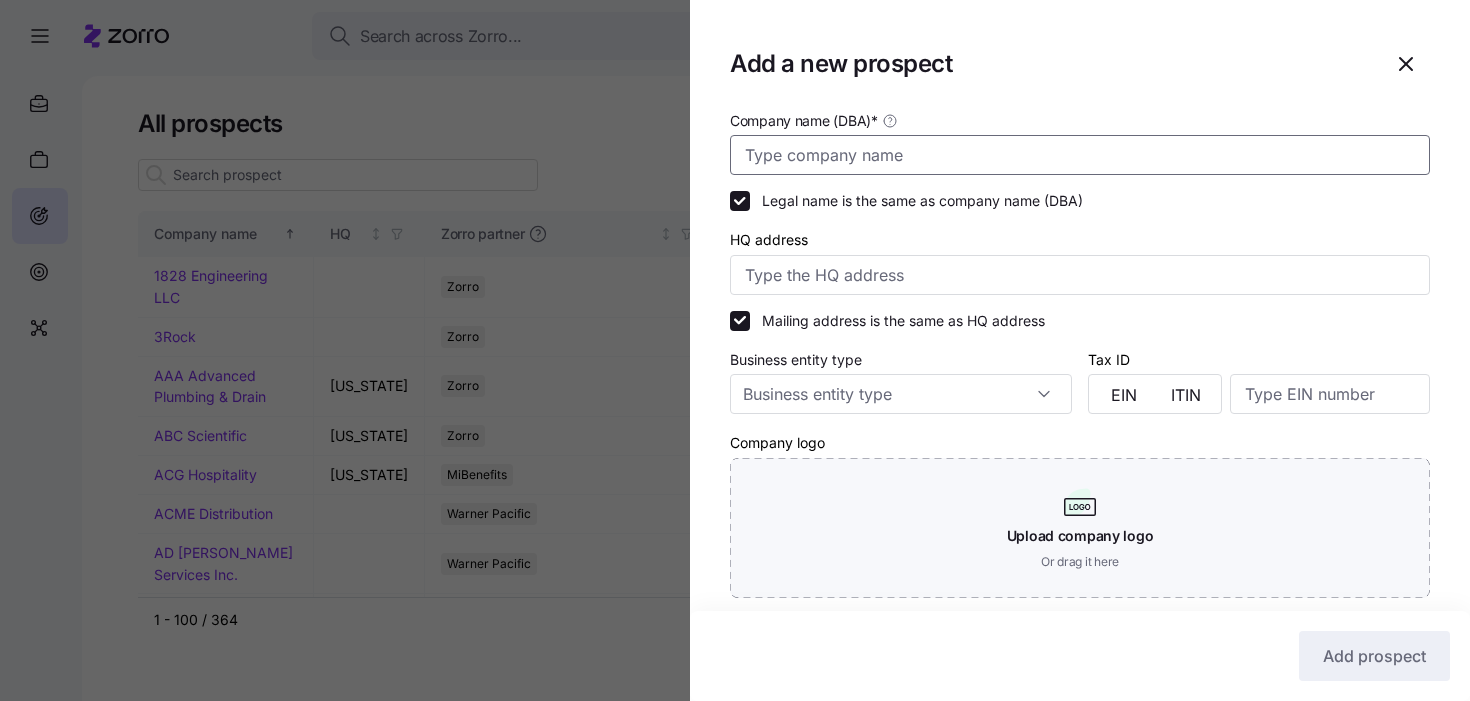 click on "Company name (DBA)  *" at bounding box center [1080, 155] 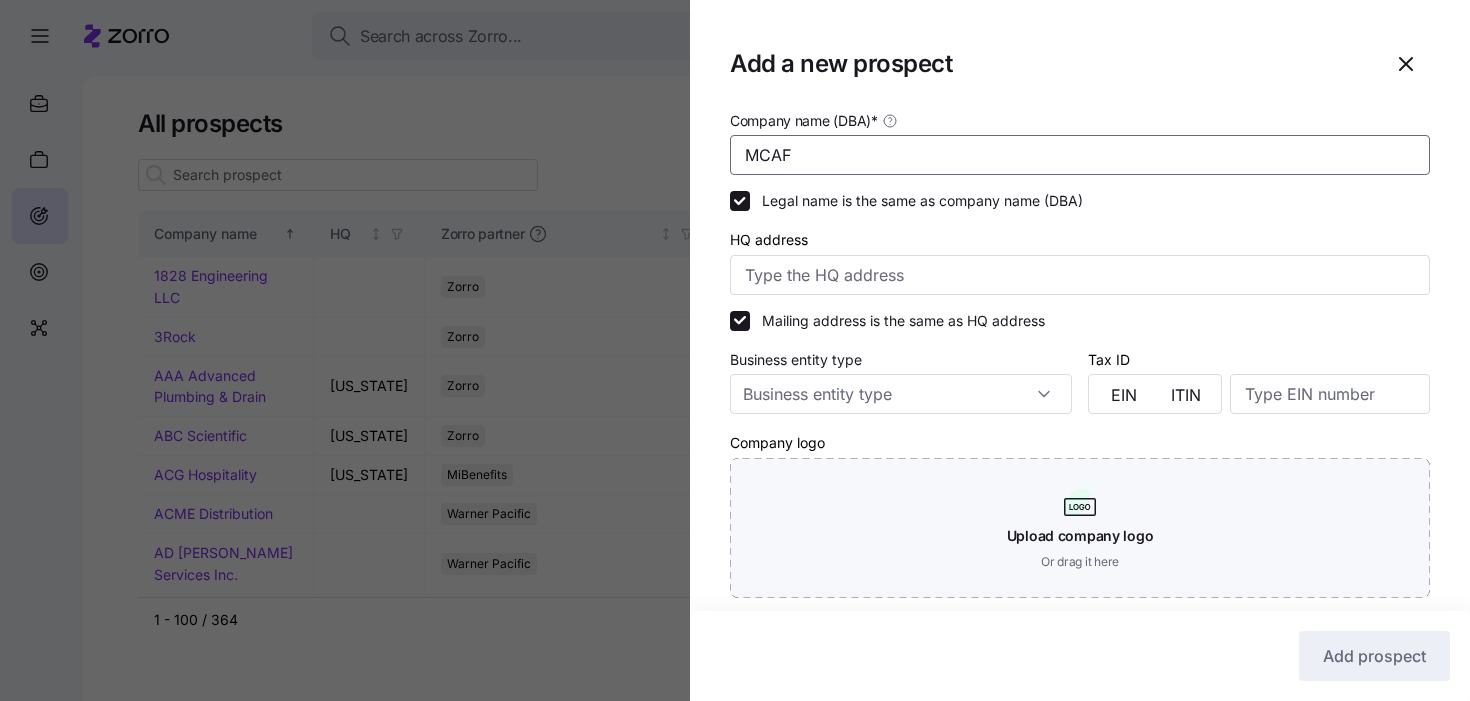 type on "MCAF" 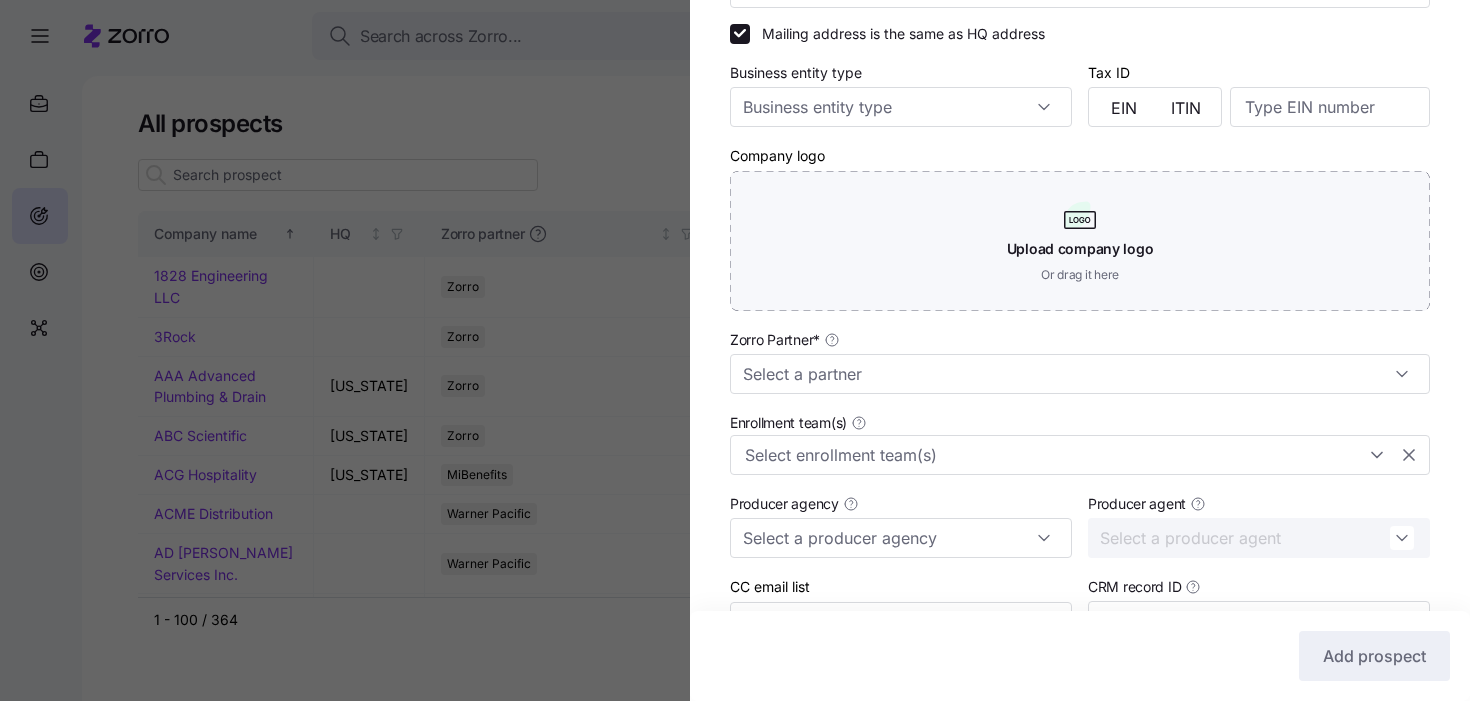 scroll, scrollTop: 294, scrollLeft: 0, axis: vertical 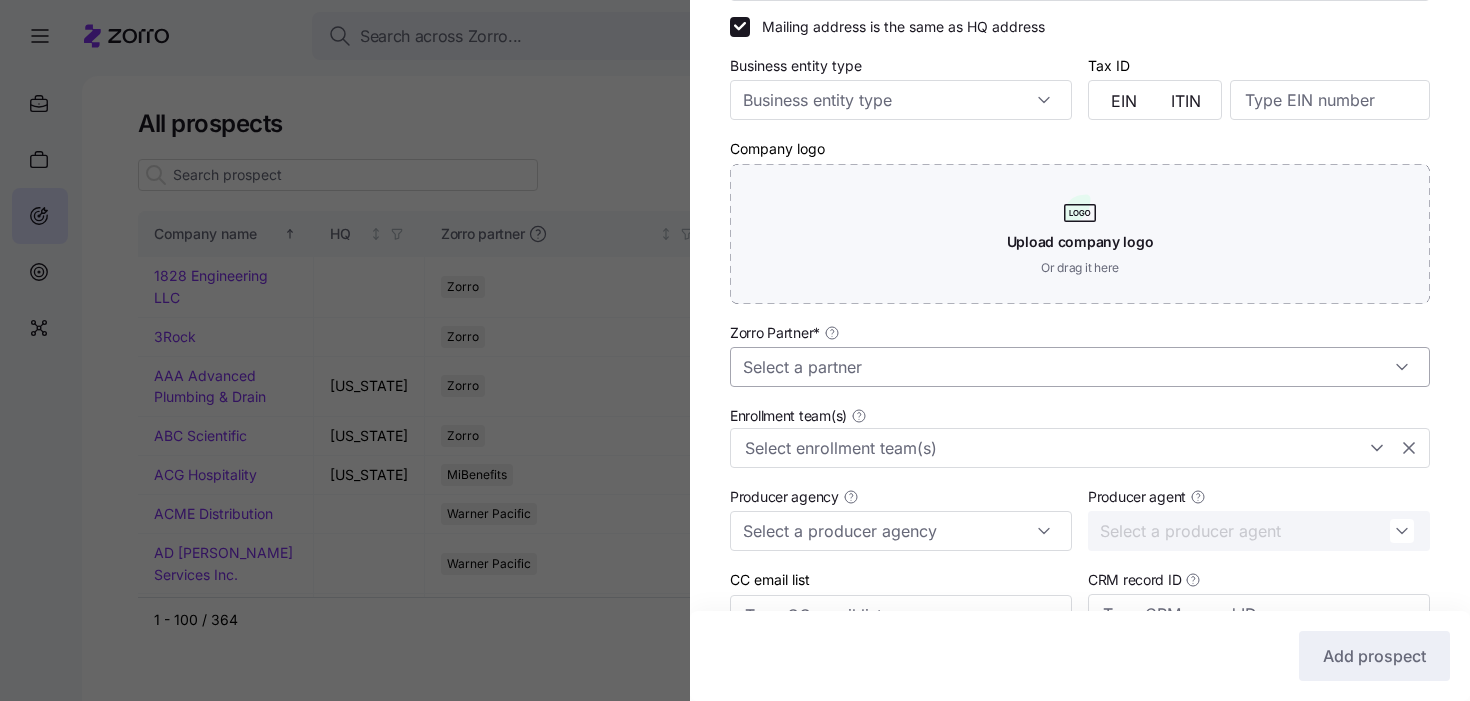 click on "Zorro Partner  *" at bounding box center (1080, 367) 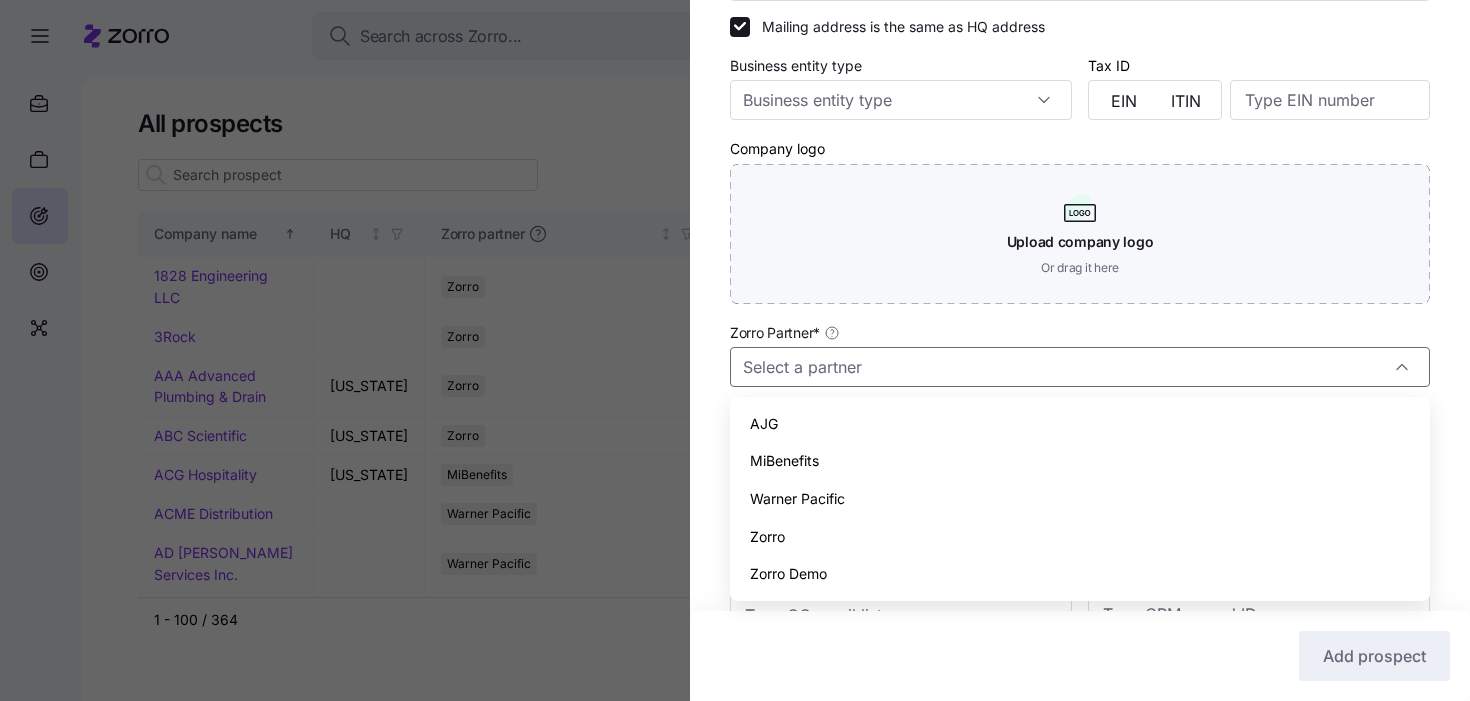 click on "Zorro" at bounding box center (767, 537) 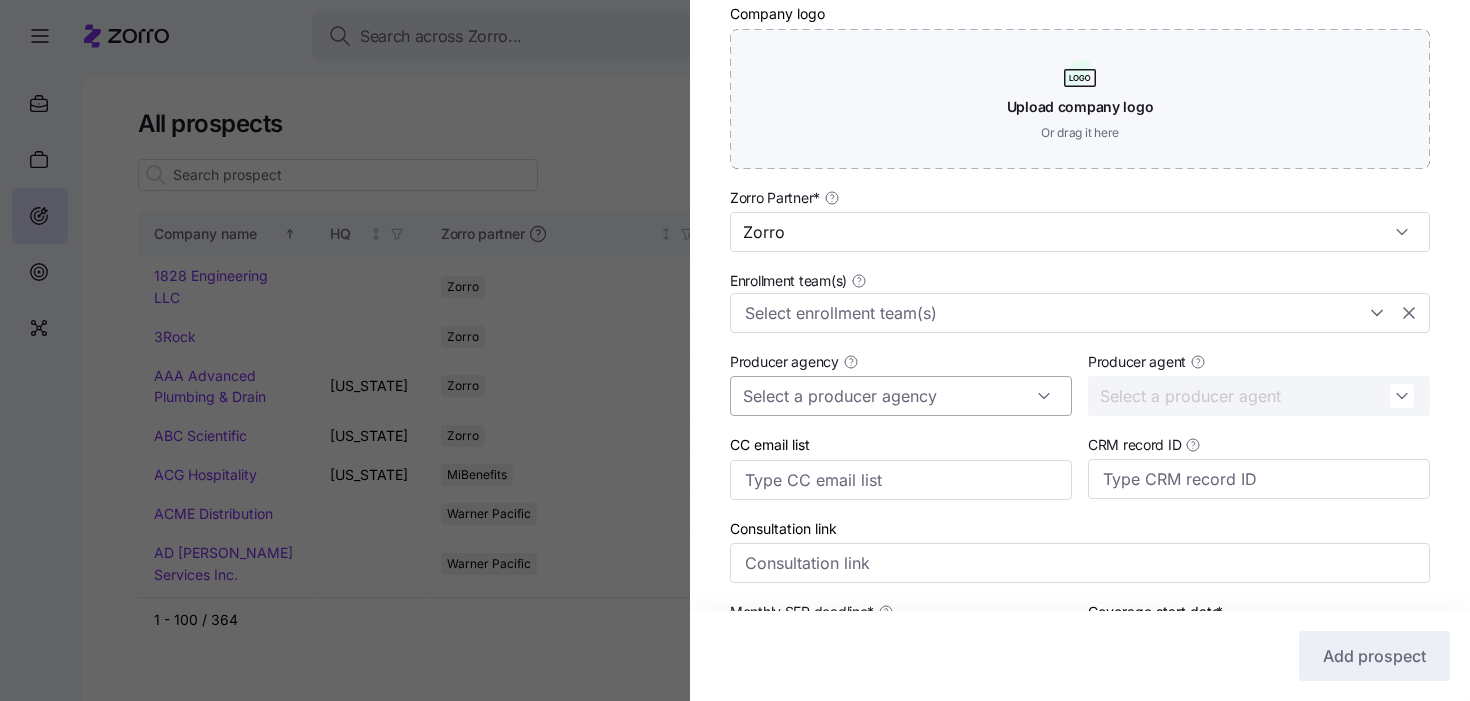 scroll, scrollTop: 576, scrollLeft: 0, axis: vertical 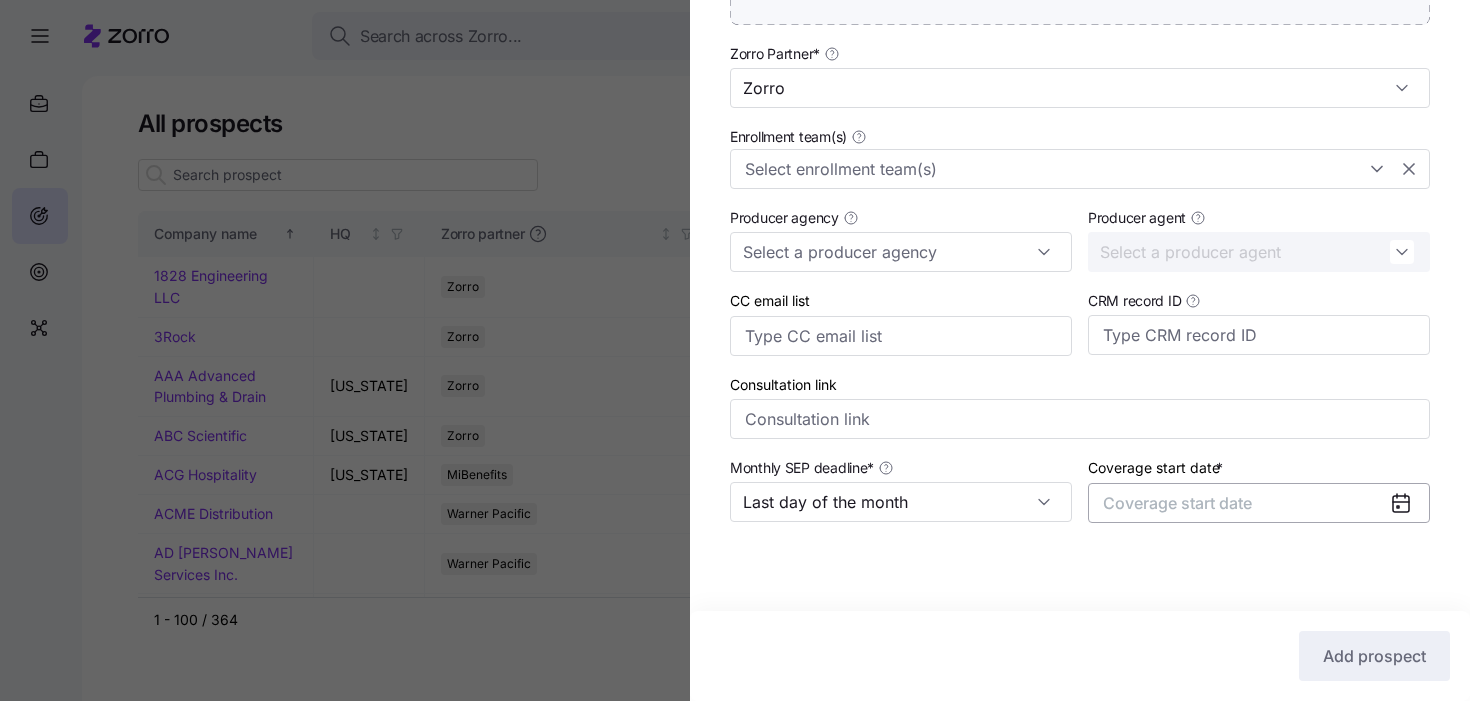 click on "Coverage start date" at bounding box center [1177, 503] 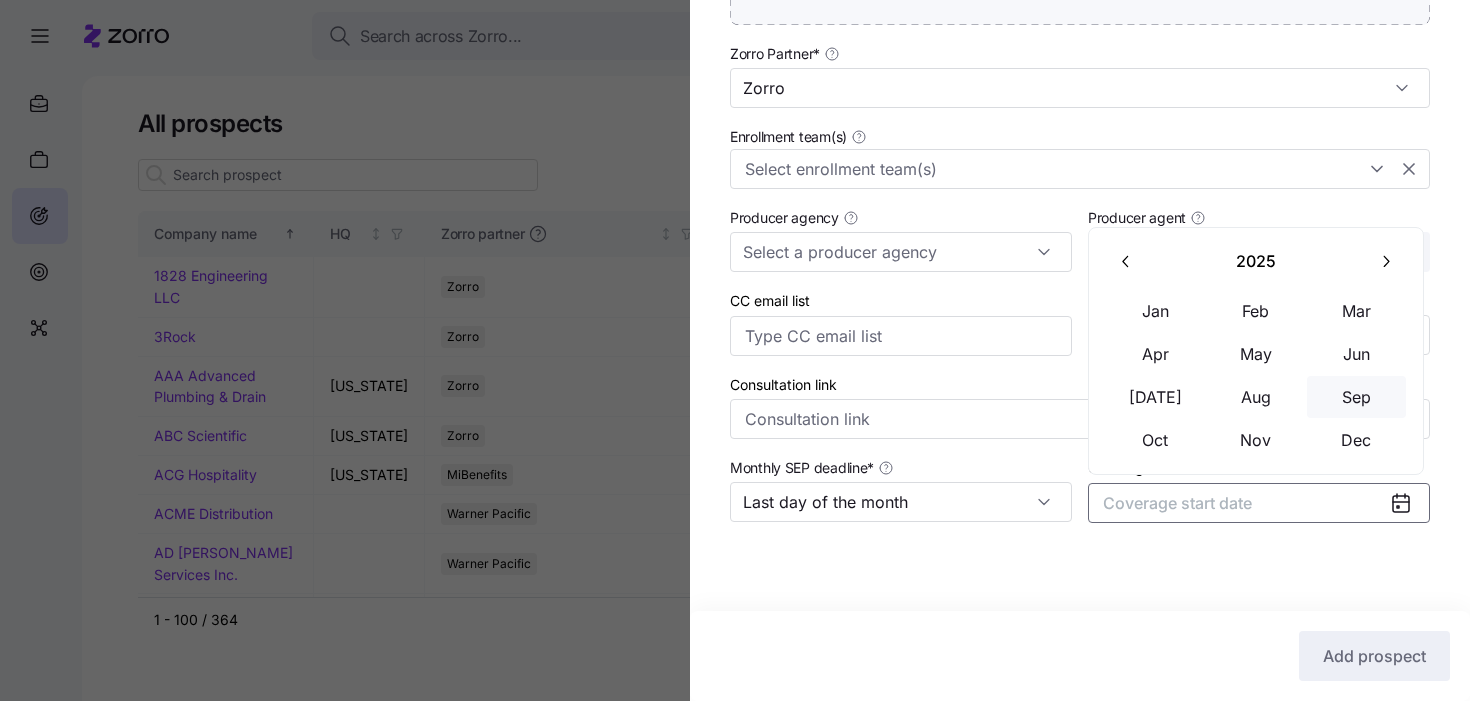 click on "Sep" at bounding box center [1357, 397] 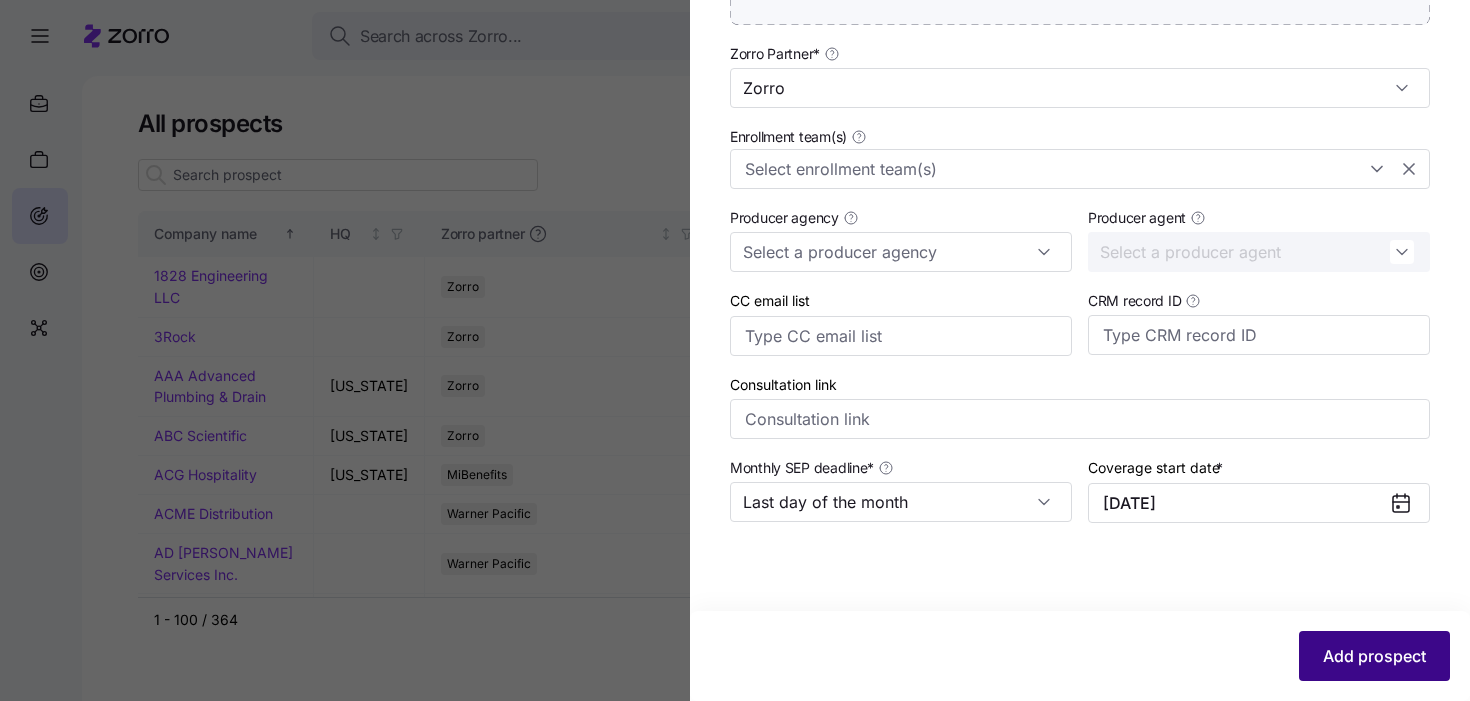 click on "Add prospect" at bounding box center (1374, 656) 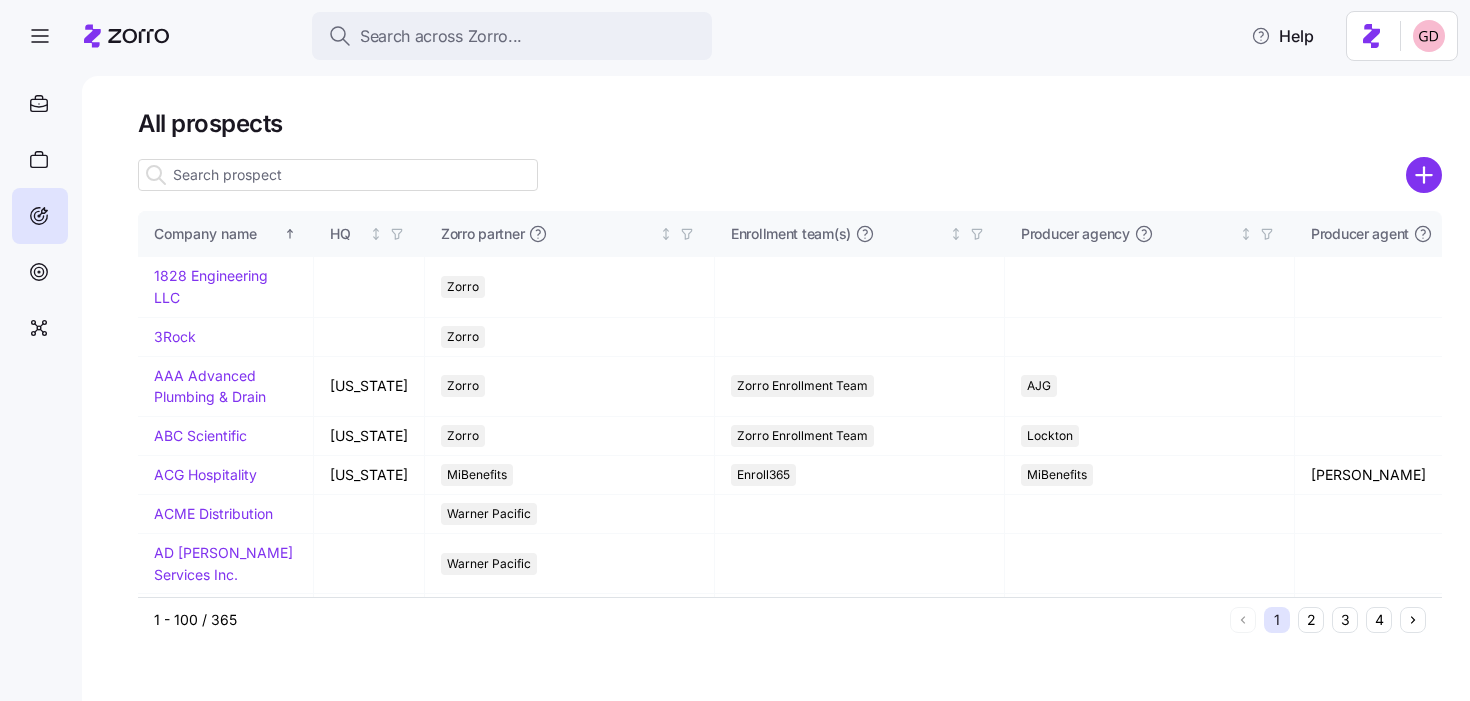 click at bounding box center (338, 175) 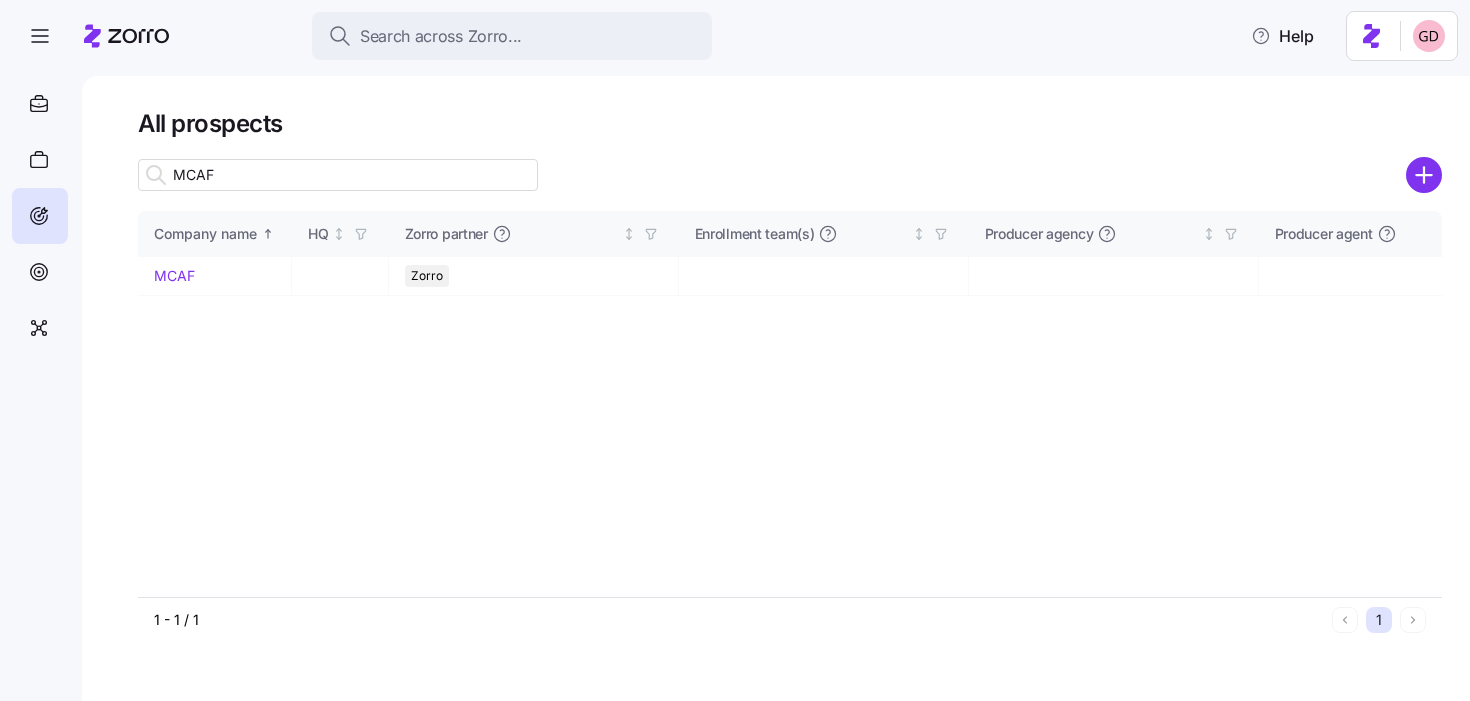 type on "MCAF" 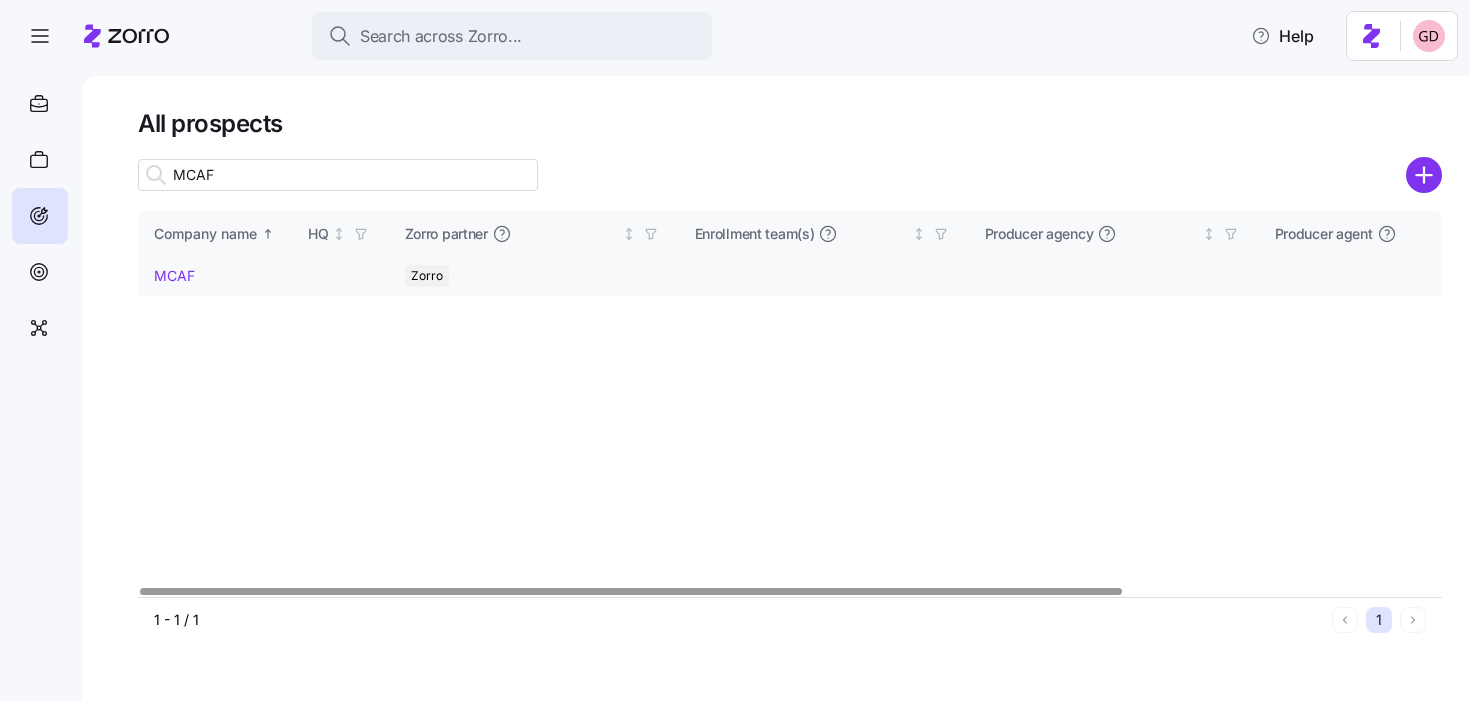 click on "MCAF" at bounding box center (174, 275) 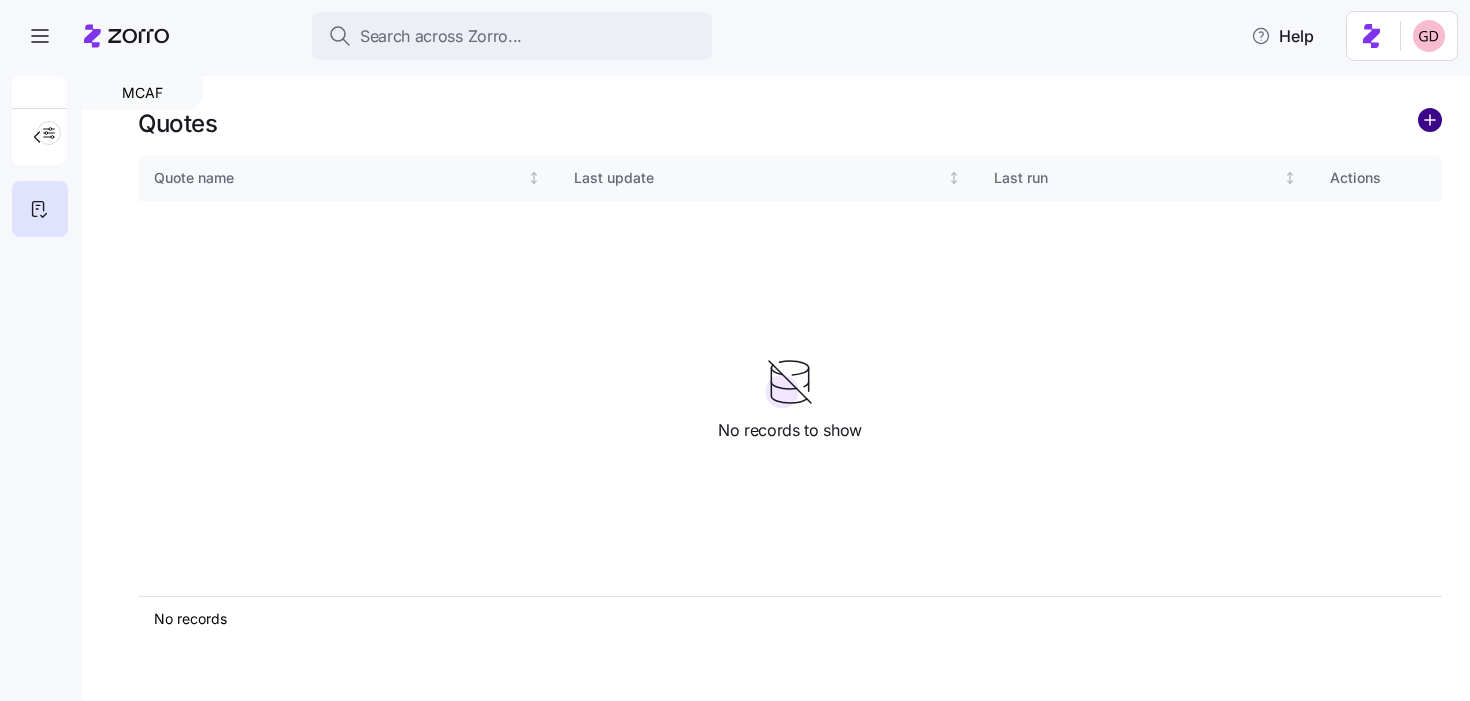click 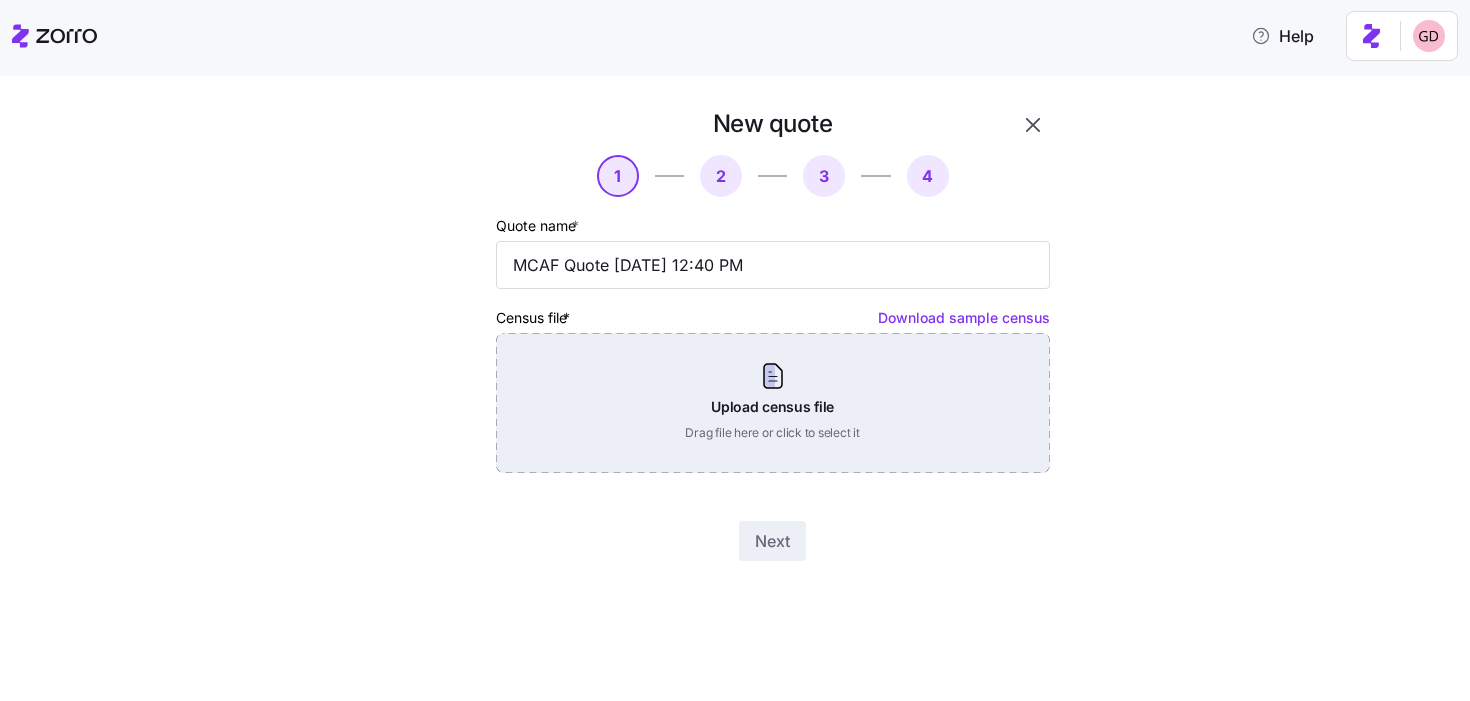 click on "Upload census file Drag file here or click to select it" at bounding box center (773, 403) 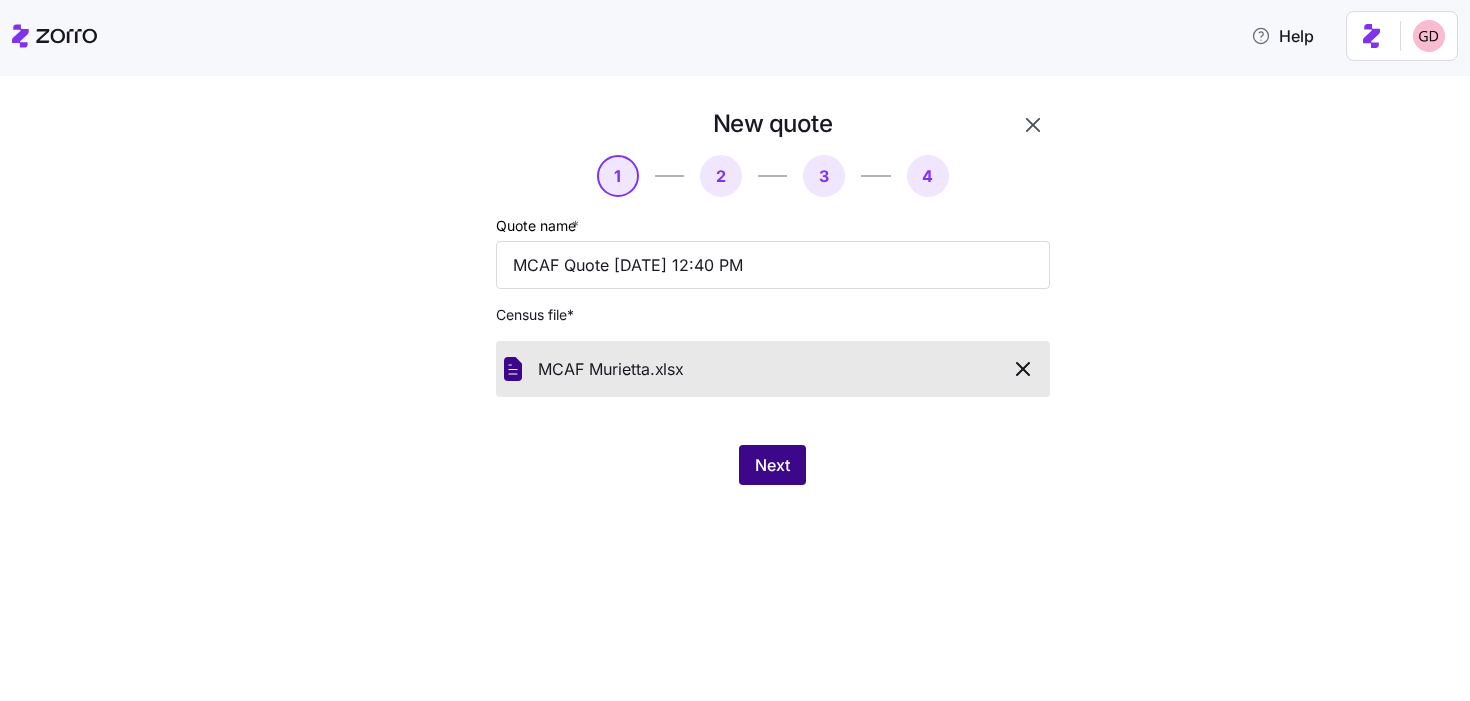 click on "Next" at bounding box center (772, 465) 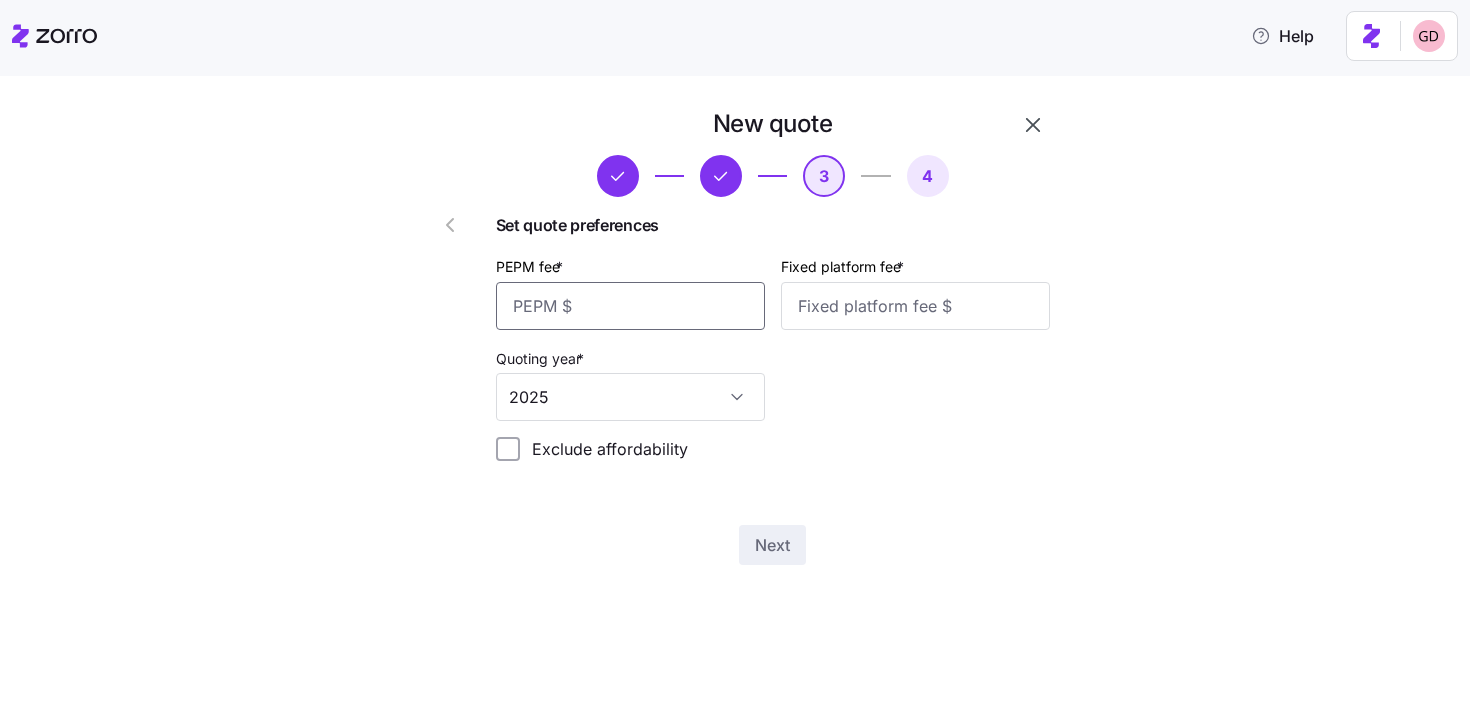 click on "PEPM fee  *" at bounding box center (630, 306) 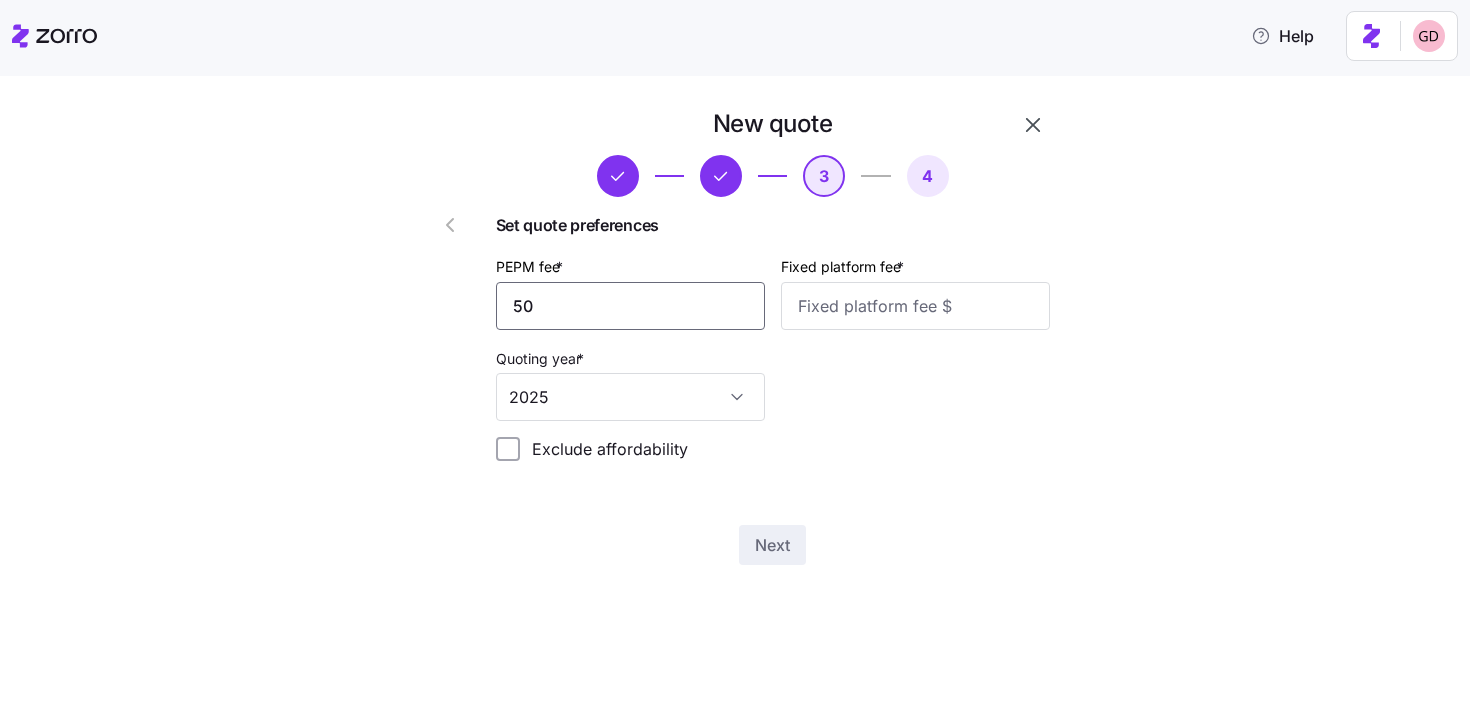 type on "50" 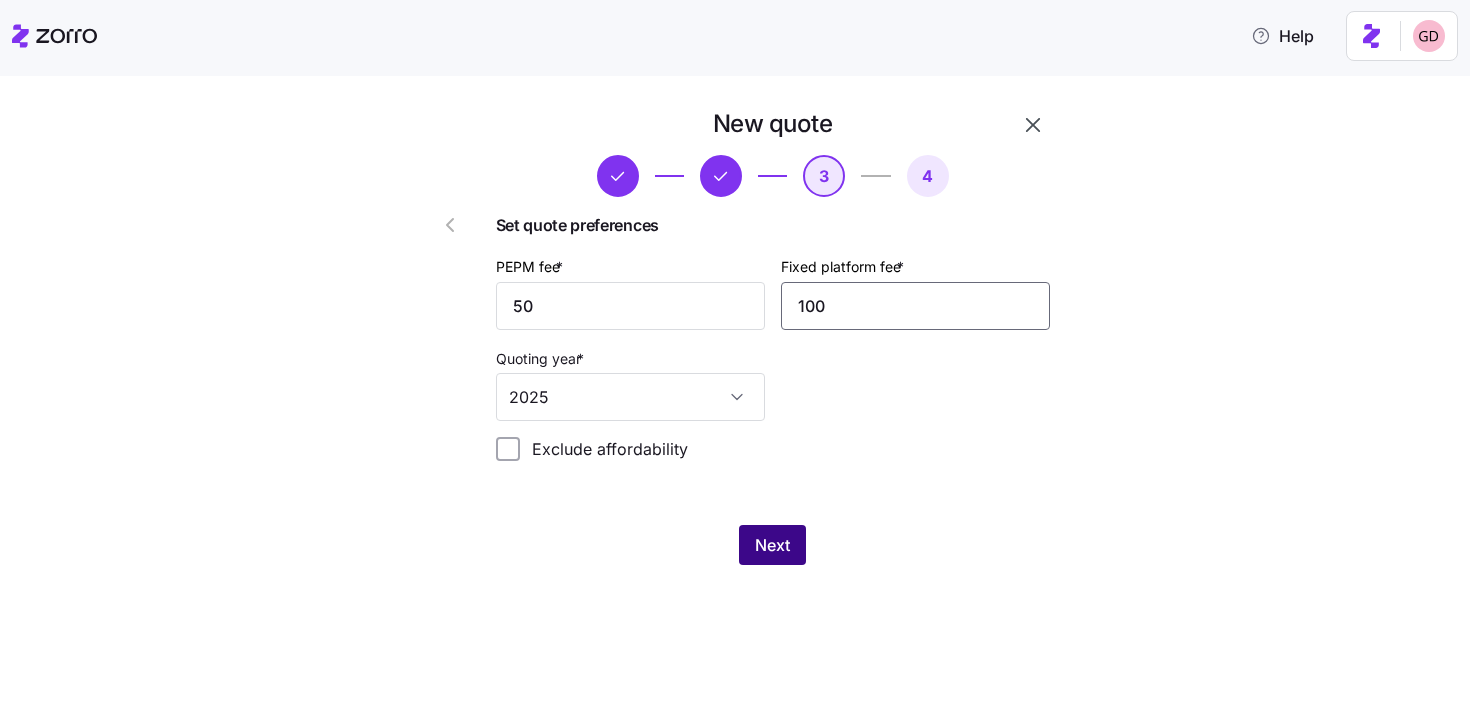 type on "100" 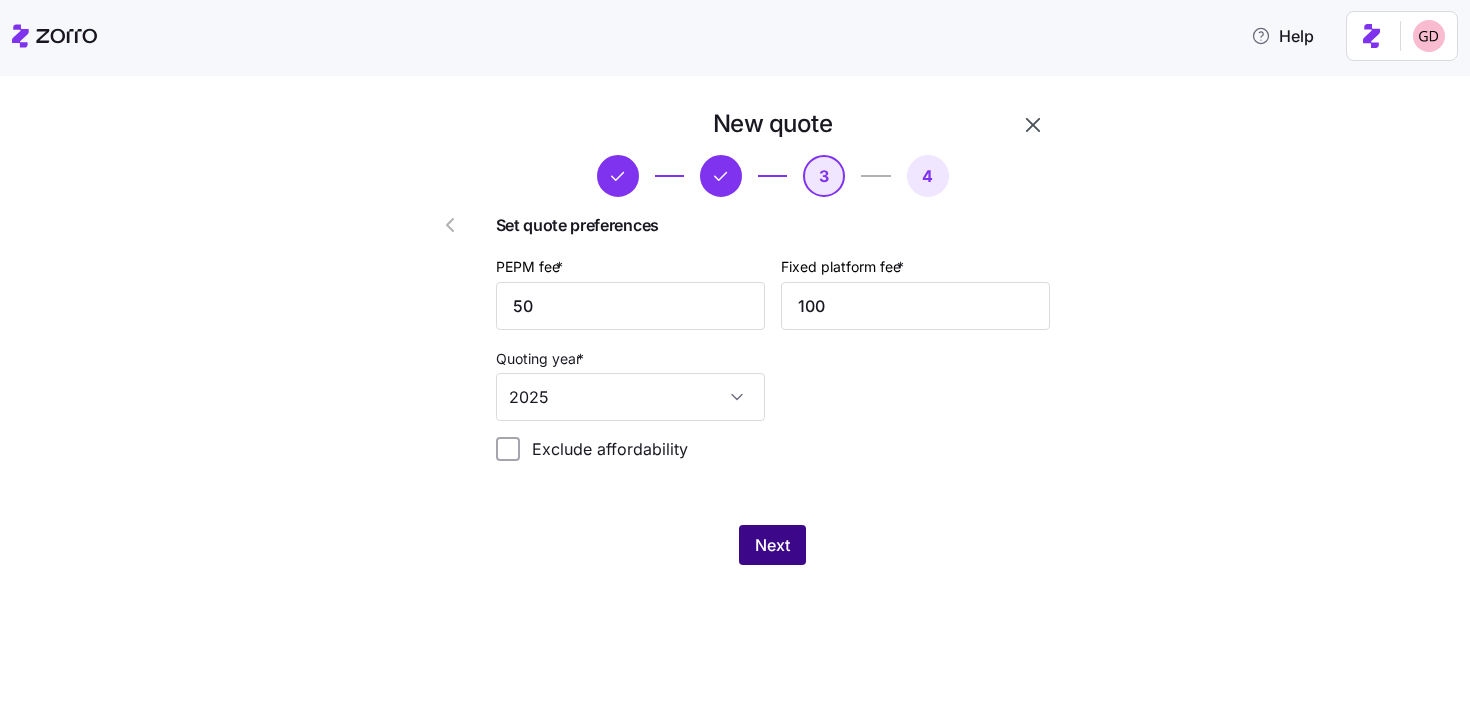 click on "Next" at bounding box center (772, 545) 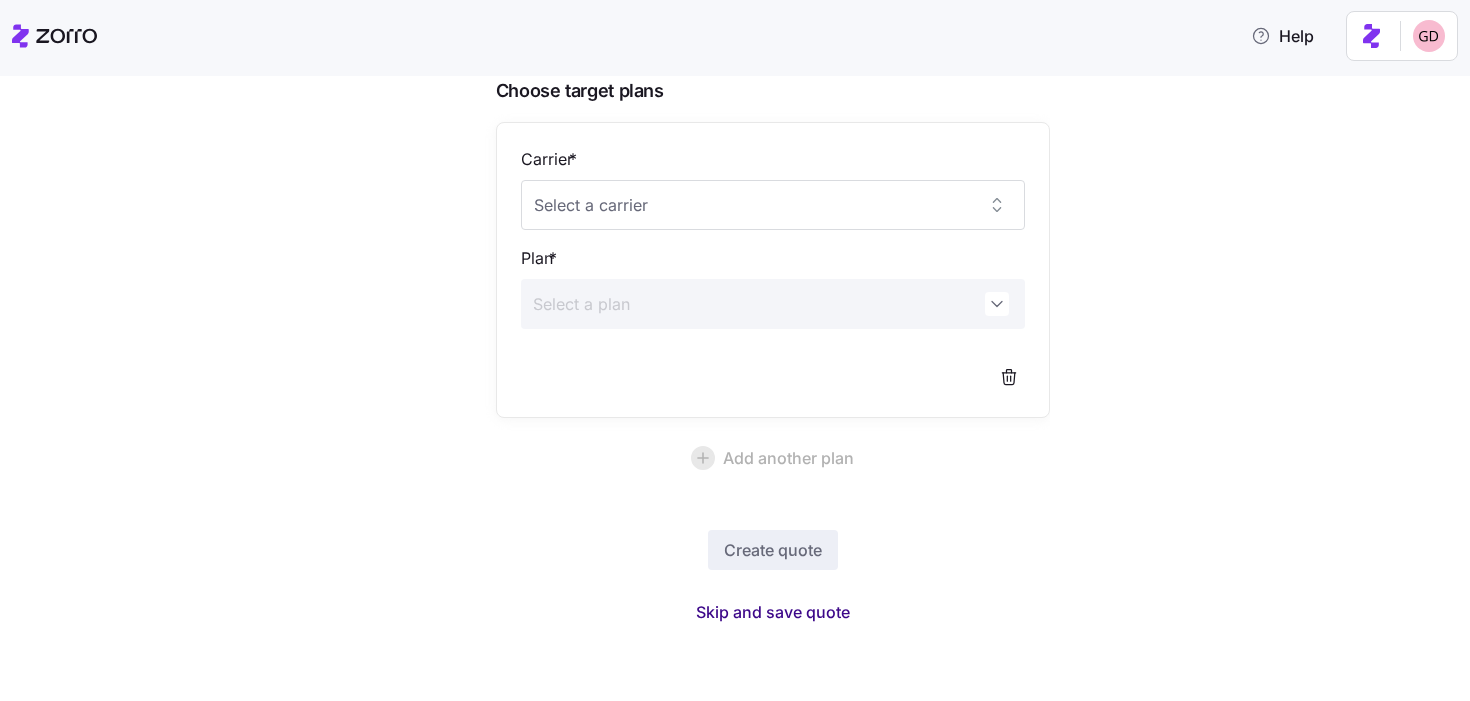 click on "Skip and save quote" at bounding box center (773, 612) 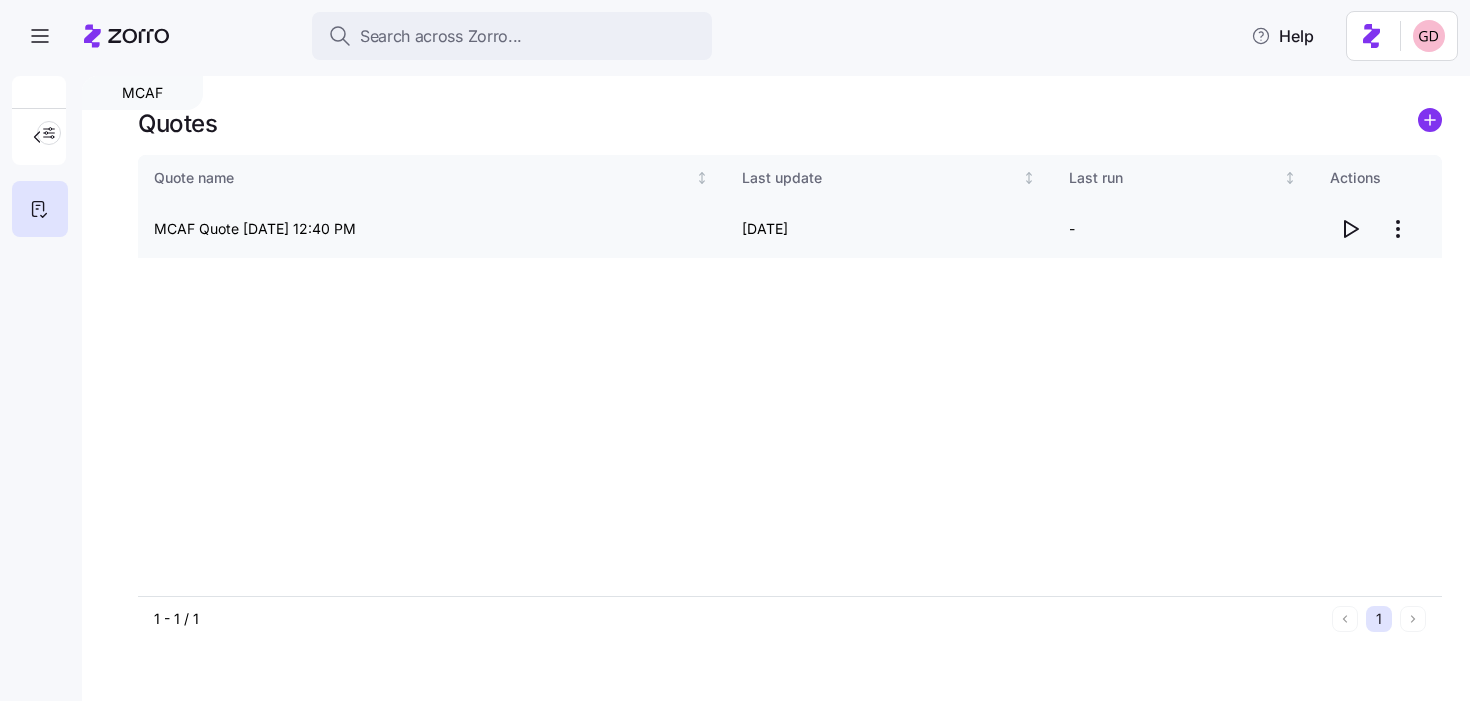 click 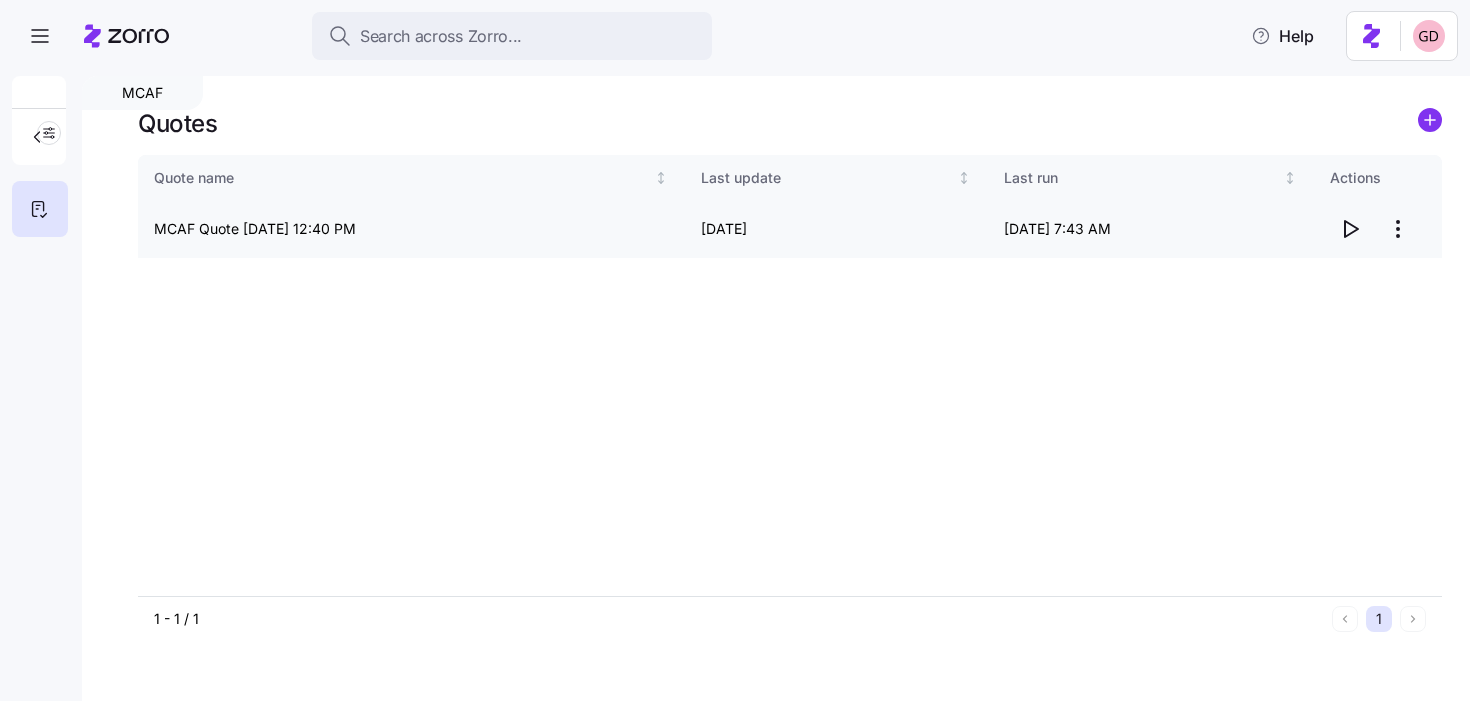 click on "Search across Zorro... Help MCAF Quotes Quote name Last update Last run Actions MCAF Quote 07/01/2025 12:40 PM 07/01/2025 07/01/2025 7:43 AM 1 - 1 / 1 1 Quotes" at bounding box center [735, 344] 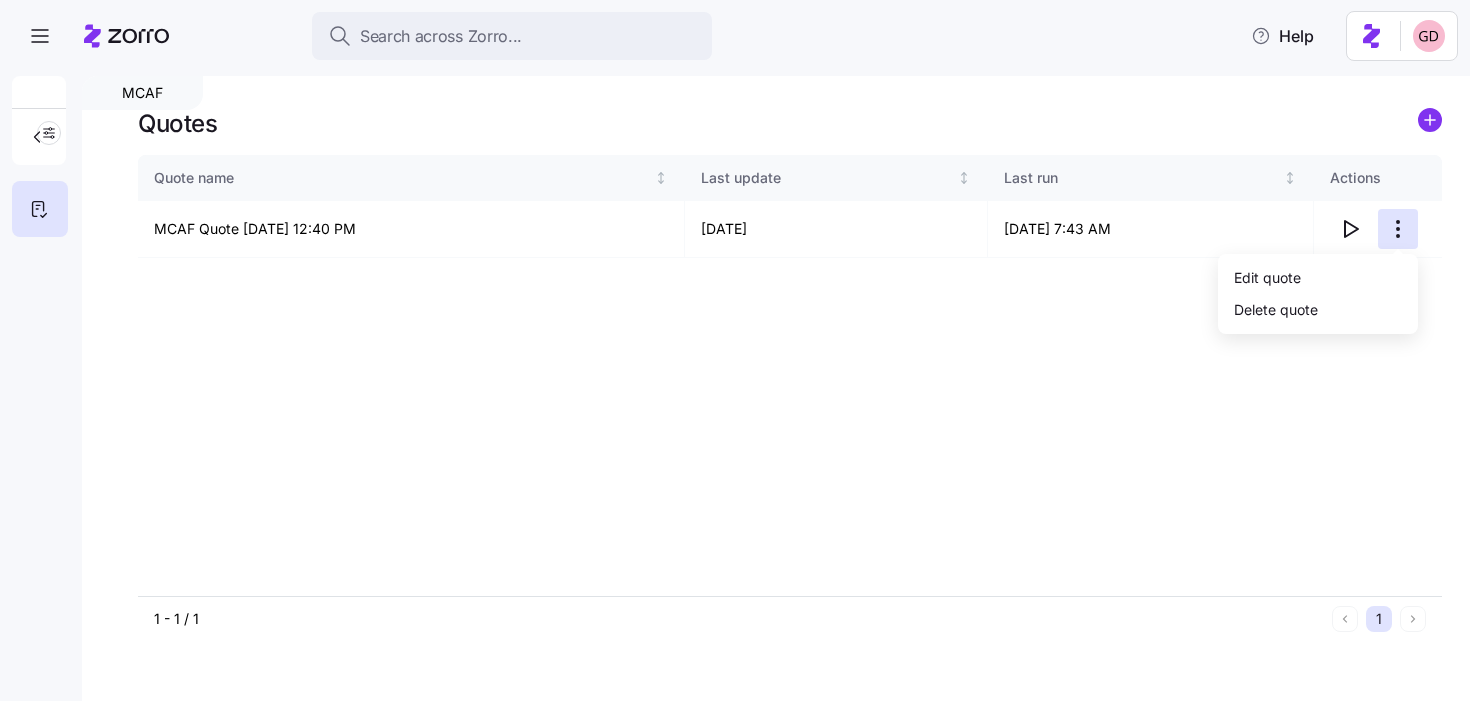 click on "Search across Zorro... Help MCAF Quotes Quote name Last update Last run Actions MCAF Quote 07/01/2025 12:40 PM 07/01/2025 07/01/2025 7:43 AM 1 - 1 / 1 1 Quotes Edit quote Delete quote" at bounding box center [735, 344] 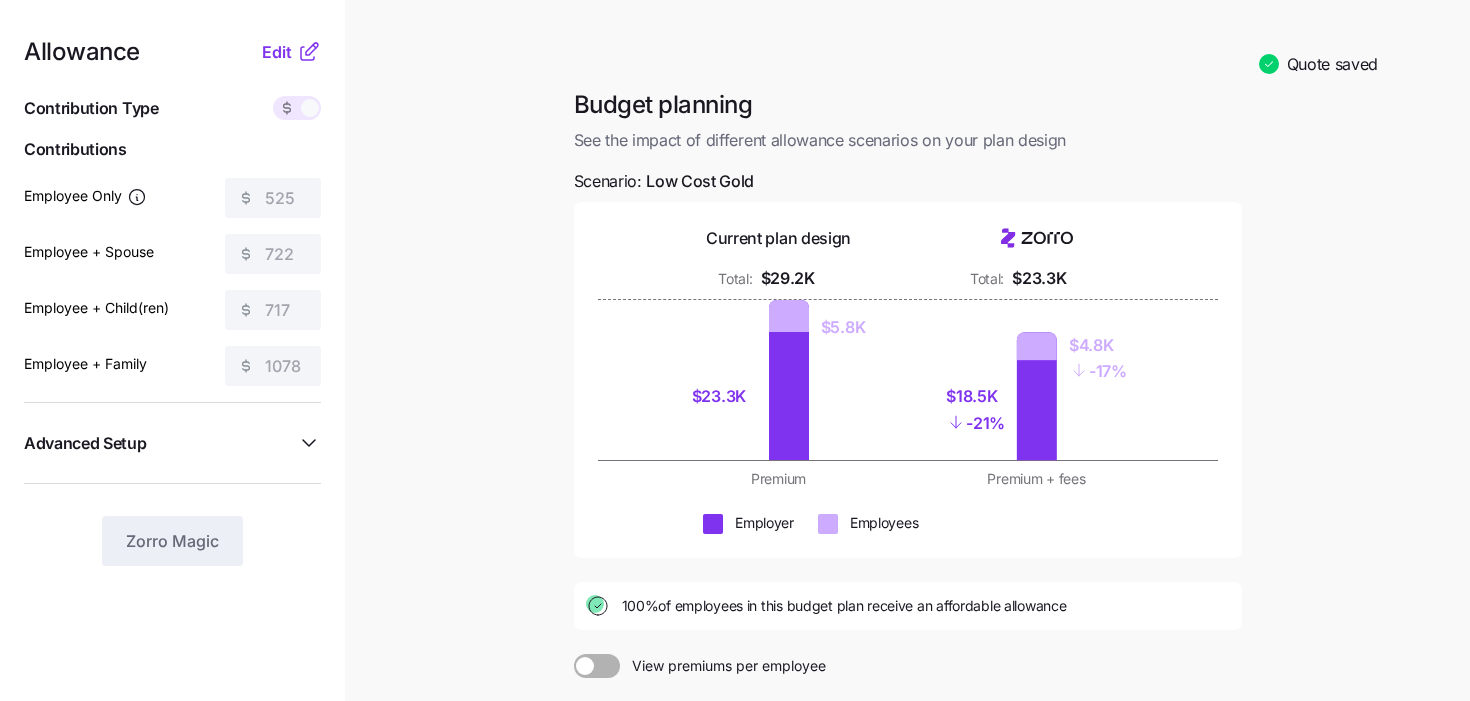 scroll, scrollTop: 0, scrollLeft: 0, axis: both 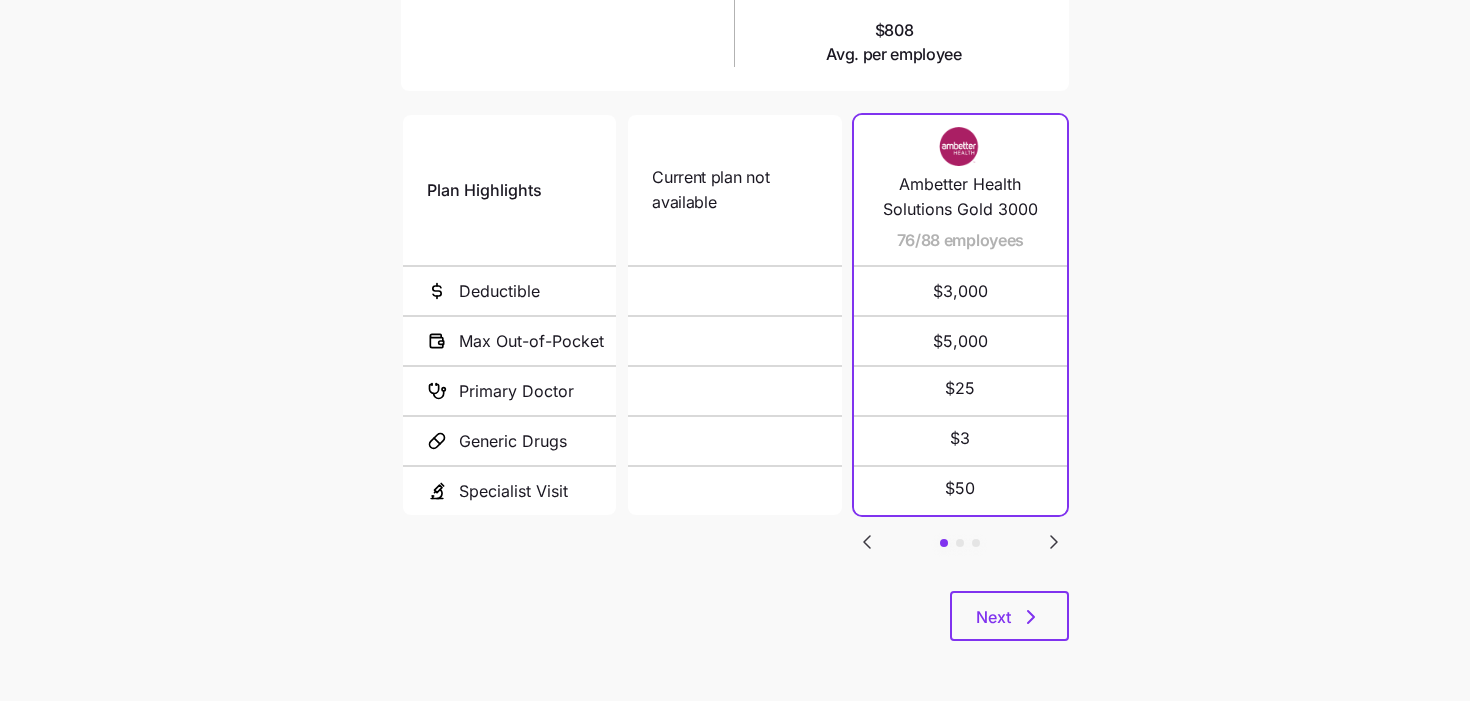 click 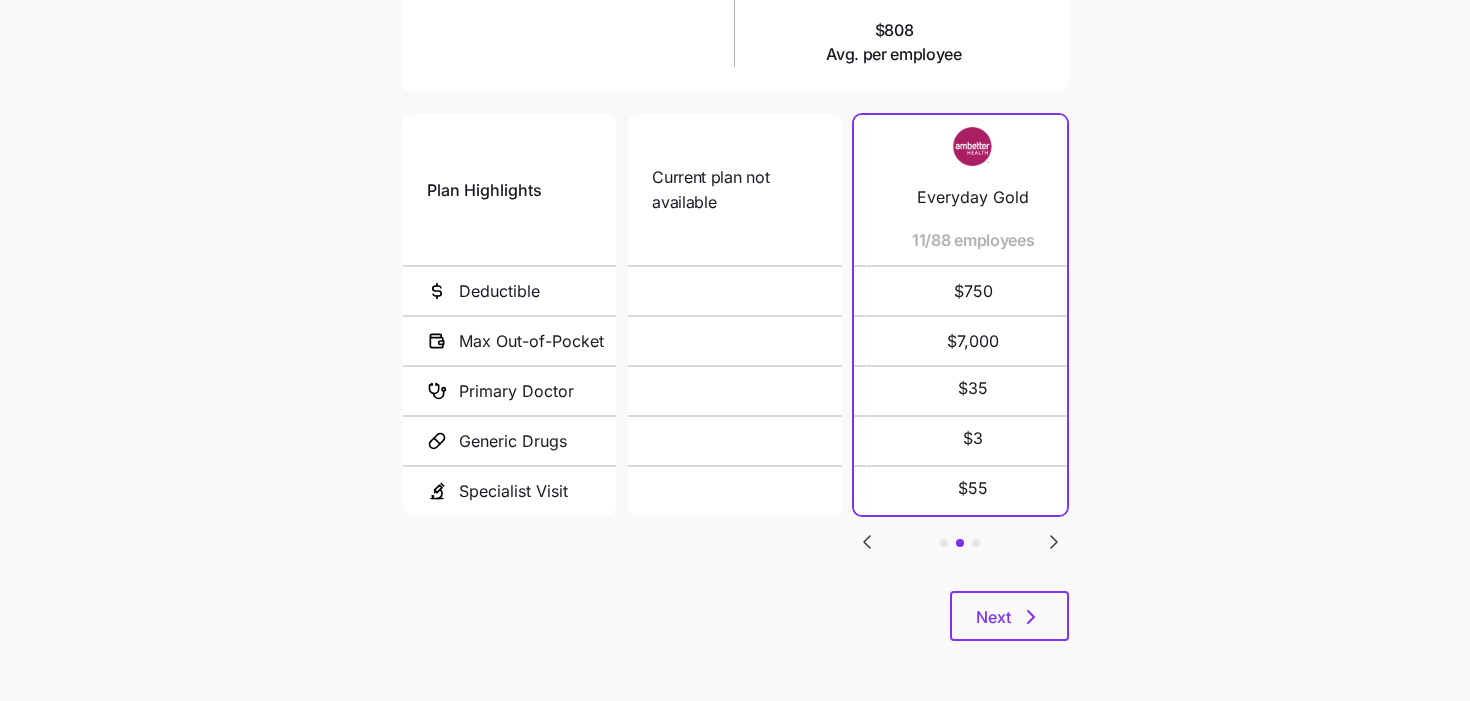 click 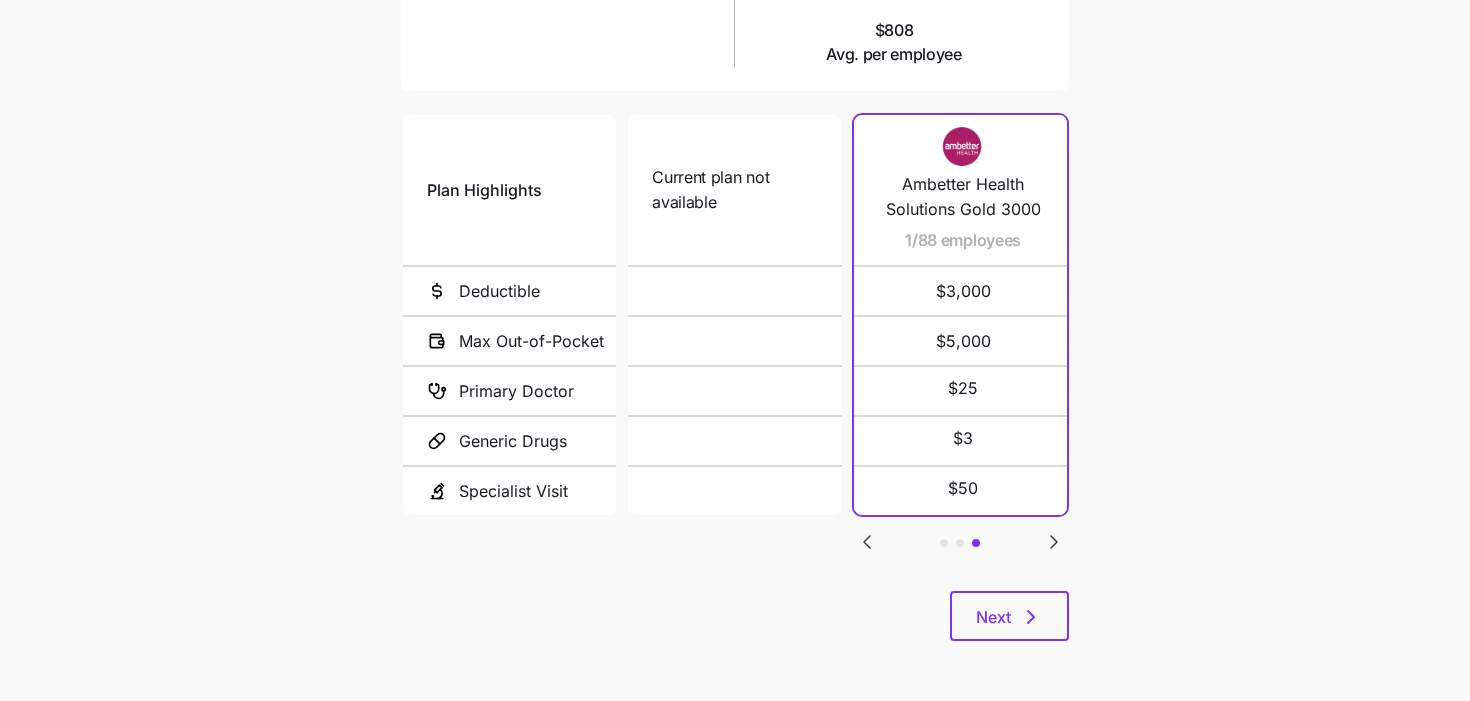 click 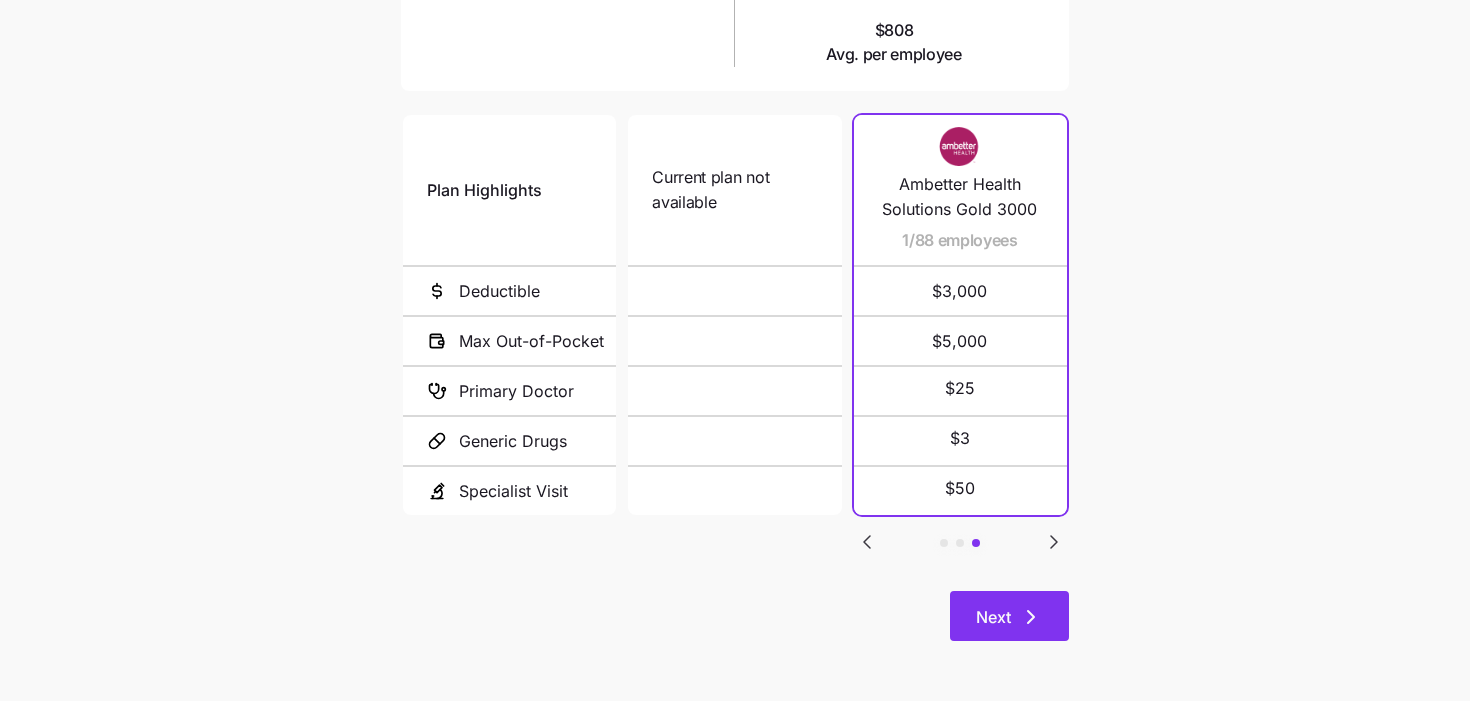 click 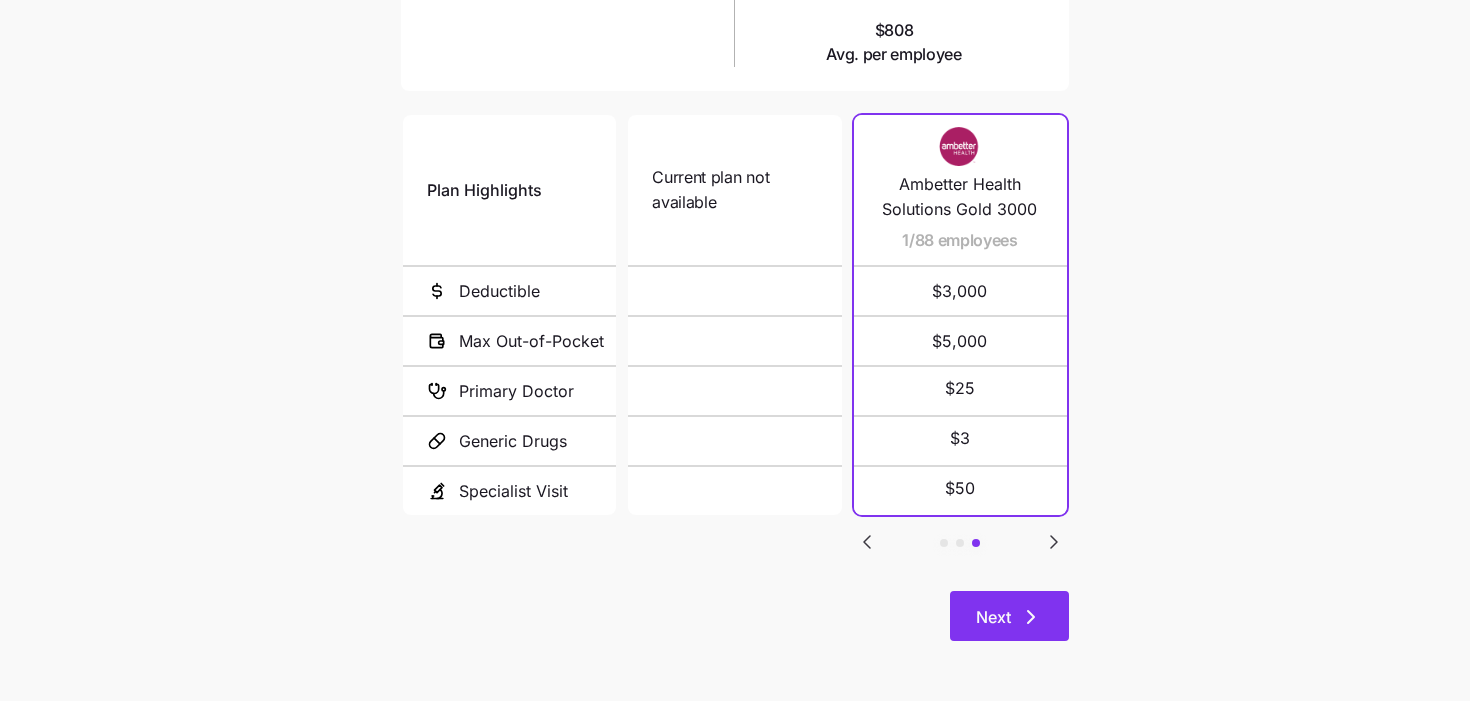 scroll, scrollTop: 0, scrollLeft: 0, axis: both 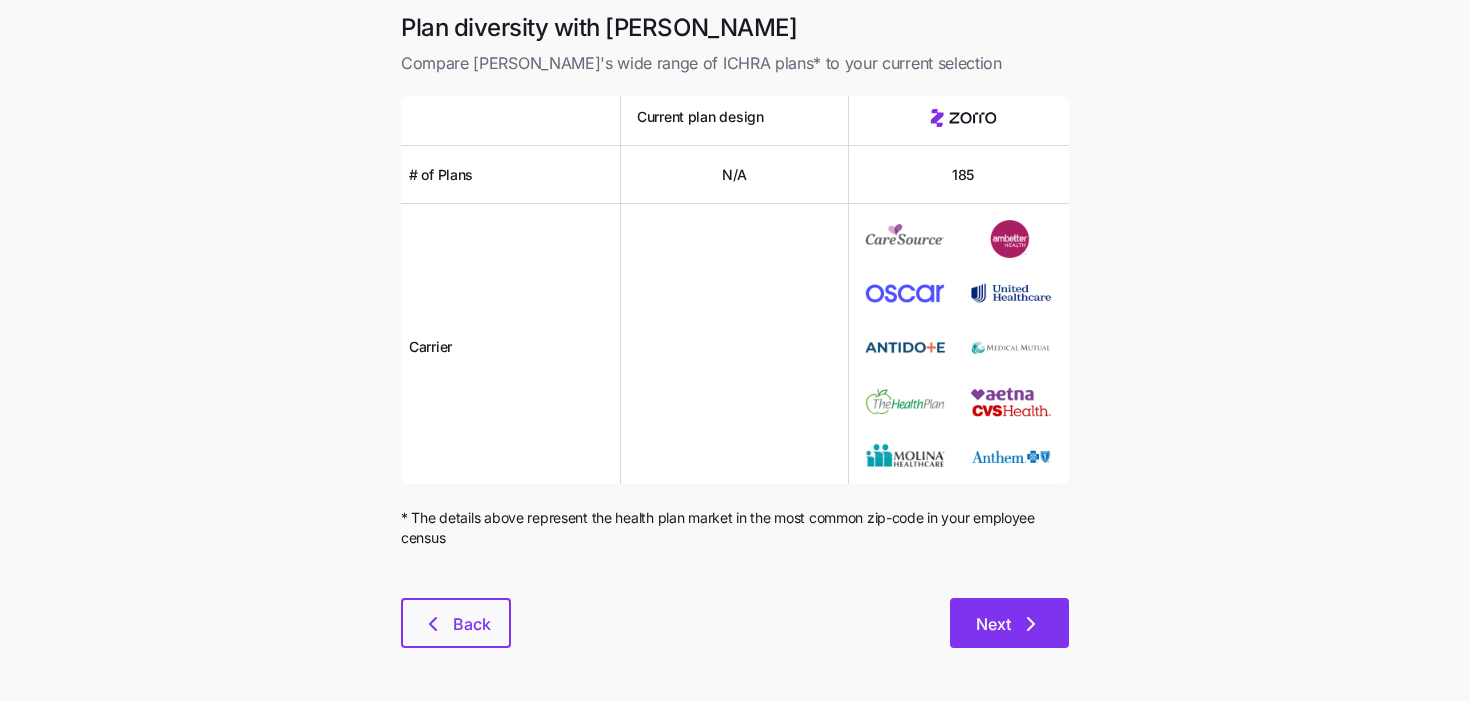 click on "Next" at bounding box center [1009, 623] 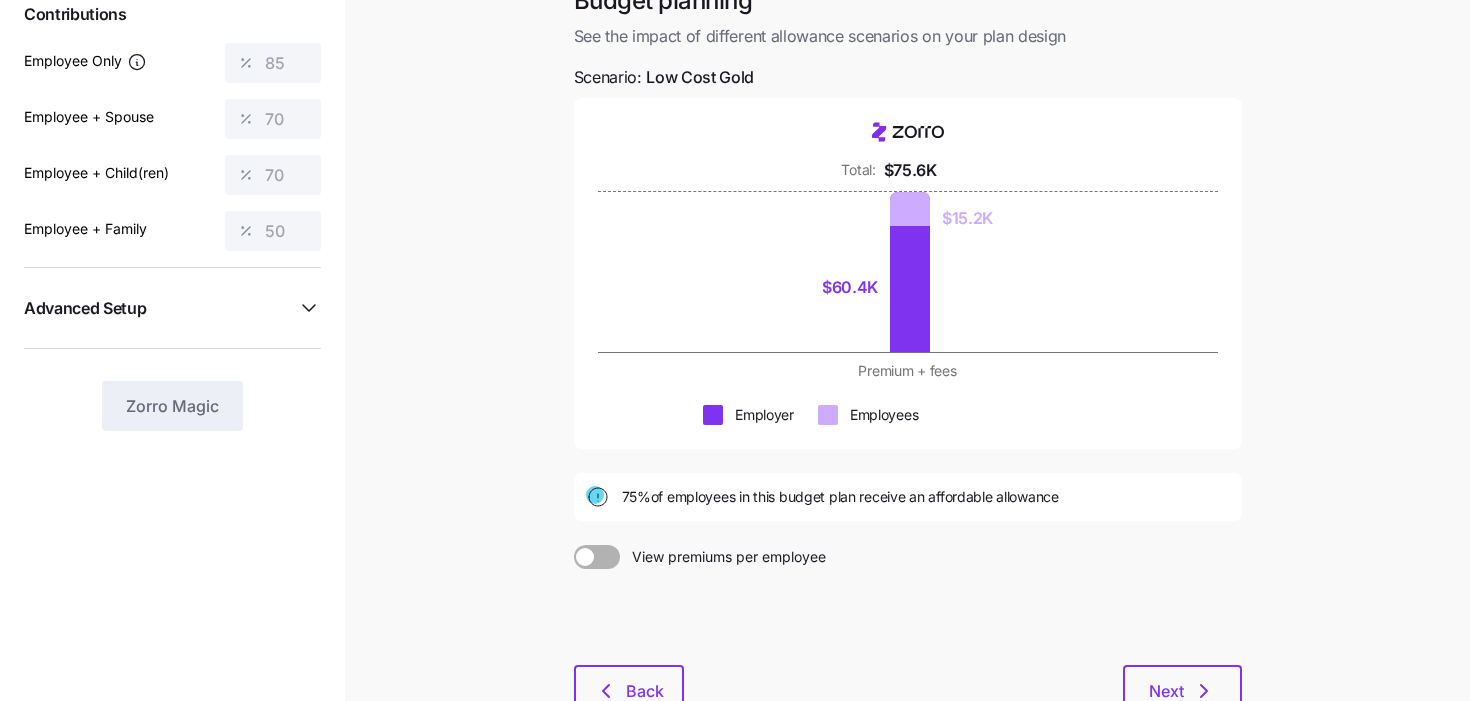 scroll, scrollTop: 0, scrollLeft: 0, axis: both 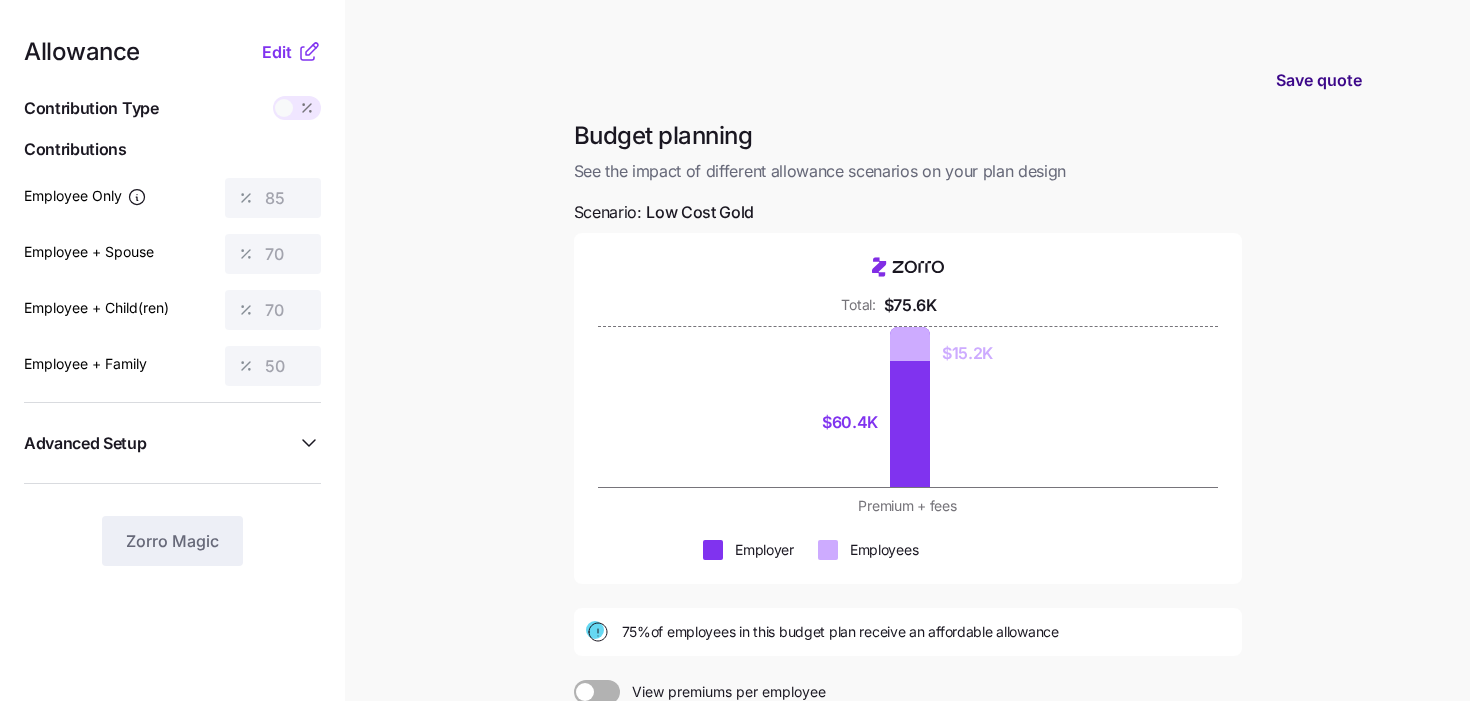 click on "Save quote" at bounding box center [1319, 80] 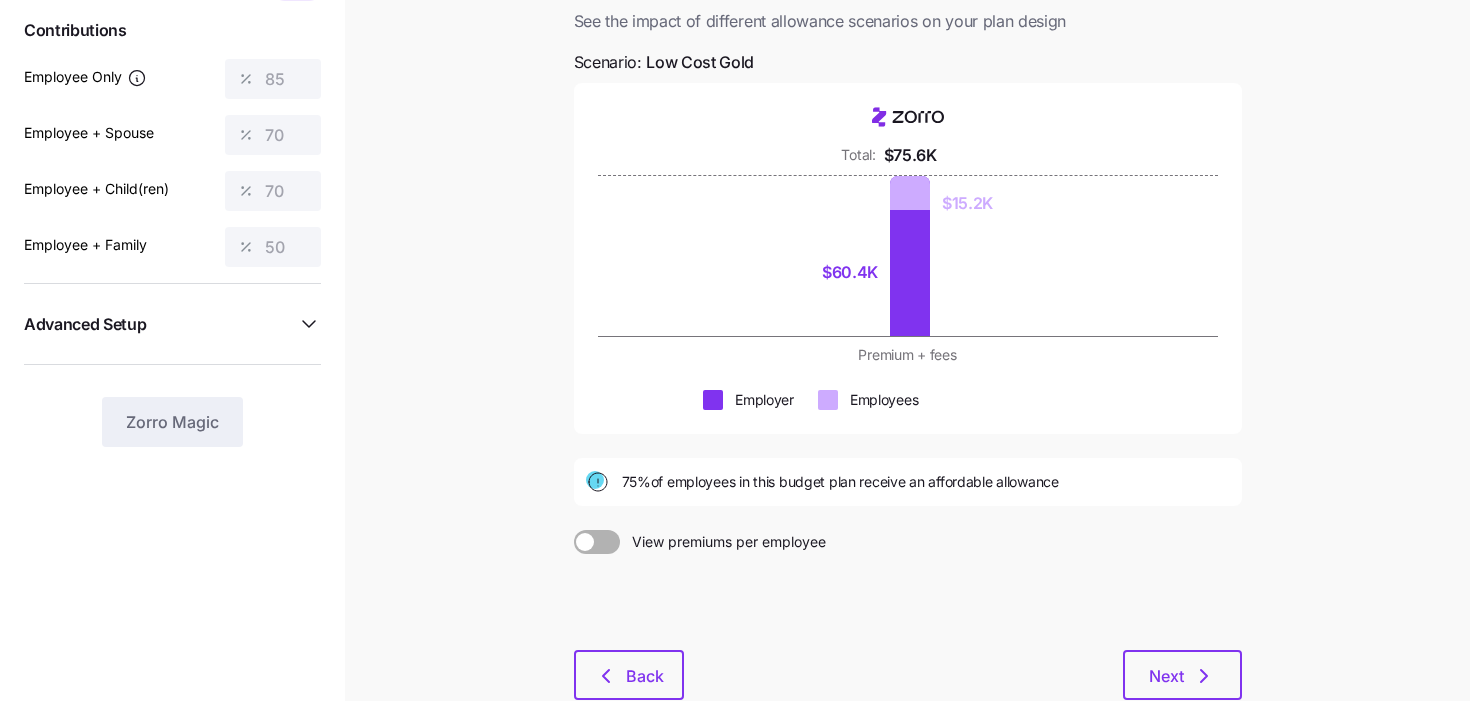 scroll, scrollTop: 122, scrollLeft: 0, axis: vertical 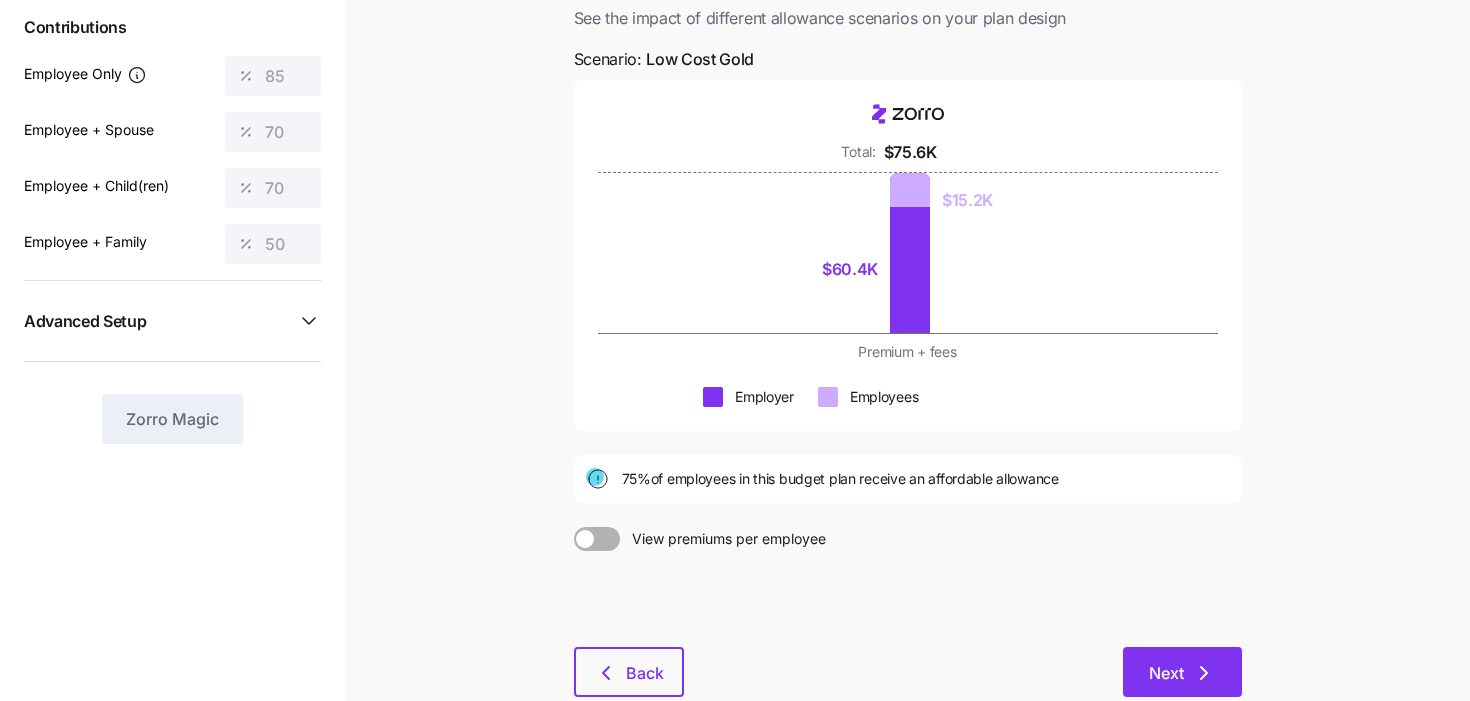 click on "Next" at bounding box center (1166, 673) 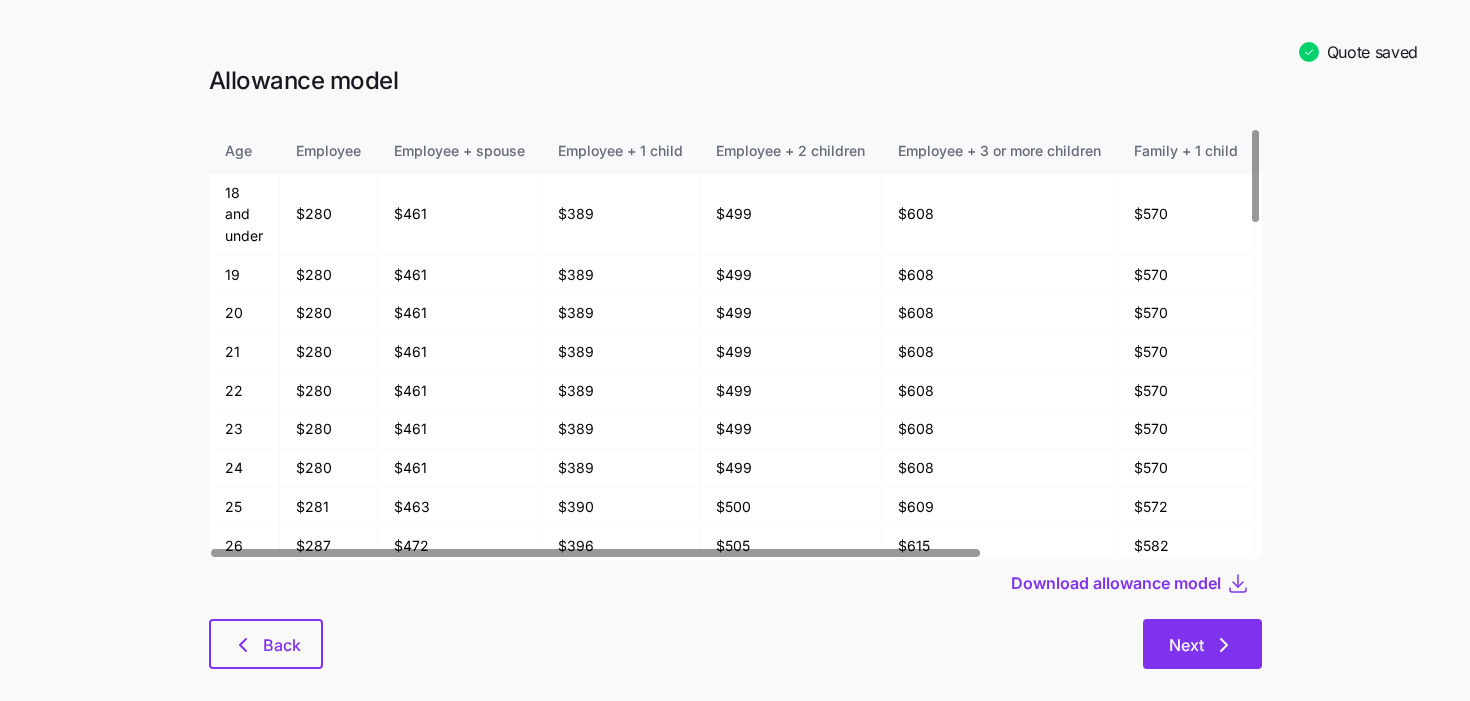 click on "Next" at bounding box center [1186, 645] 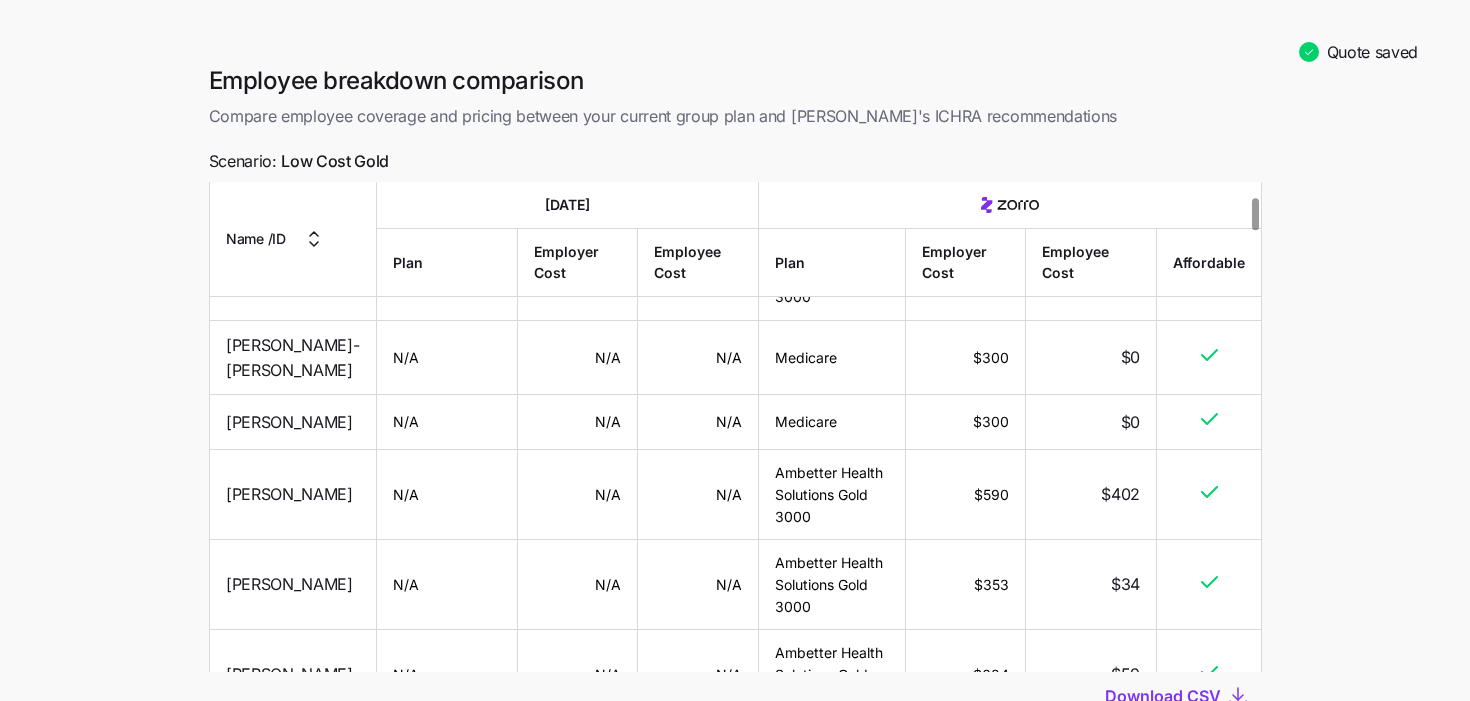 scroll, scrollTop: 214, scrollLeft: 0, axis: vertical 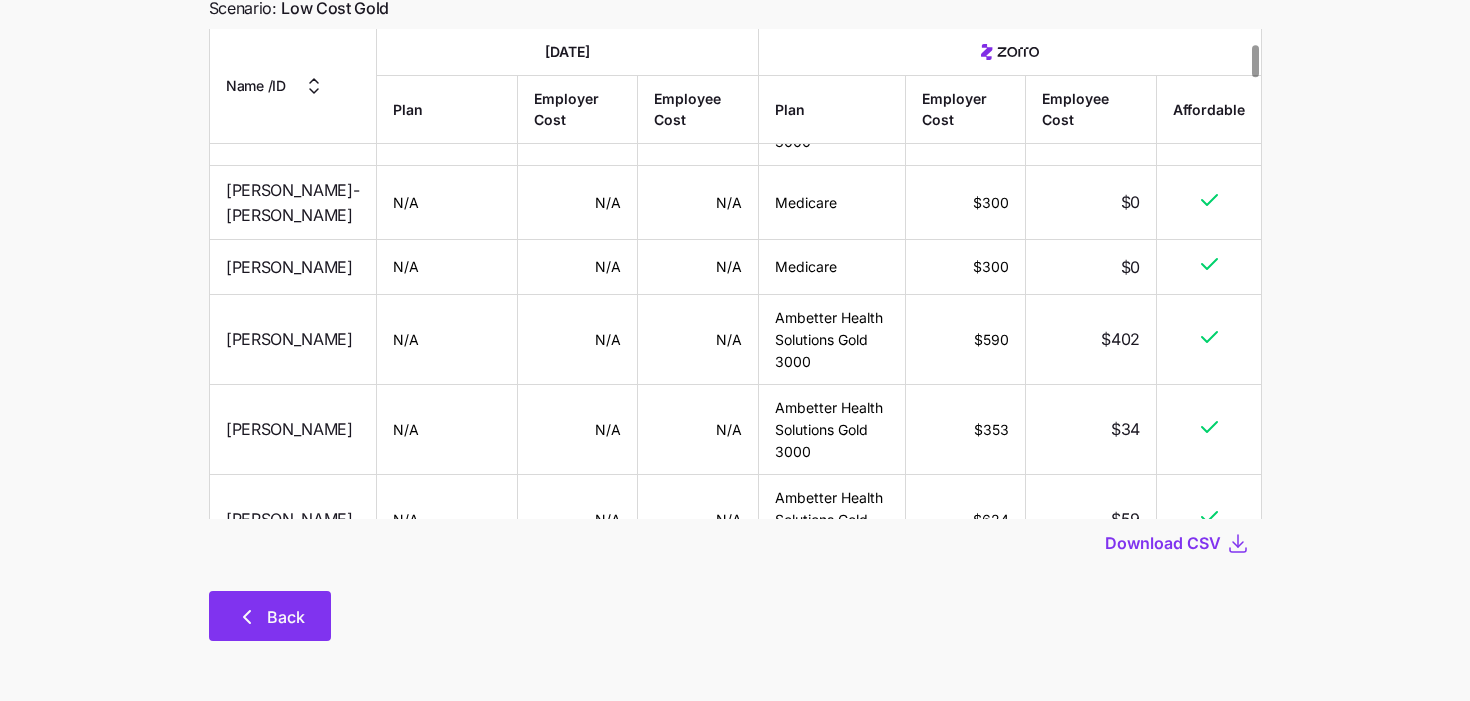 click on "Back" at bounding box center (270, 616) 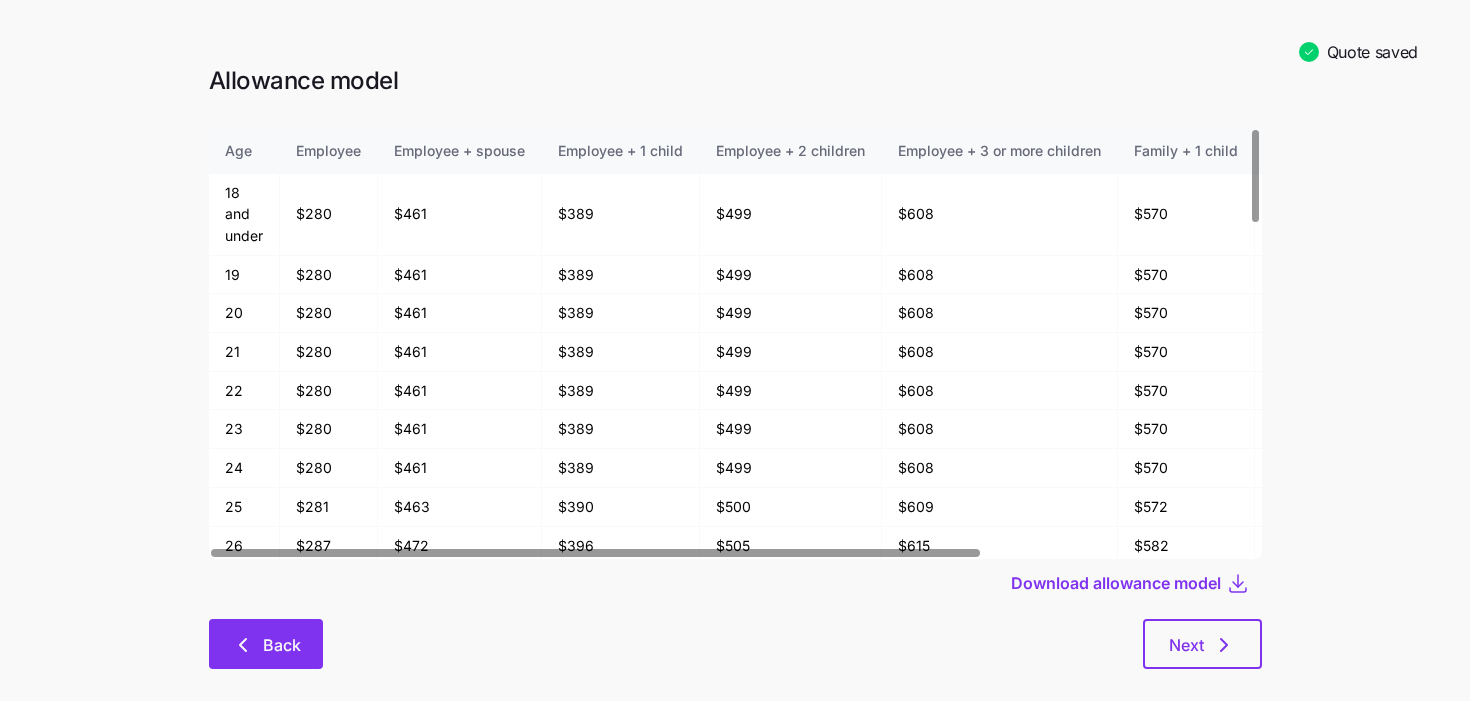 click on "Back" at bounding box center [266, 644] 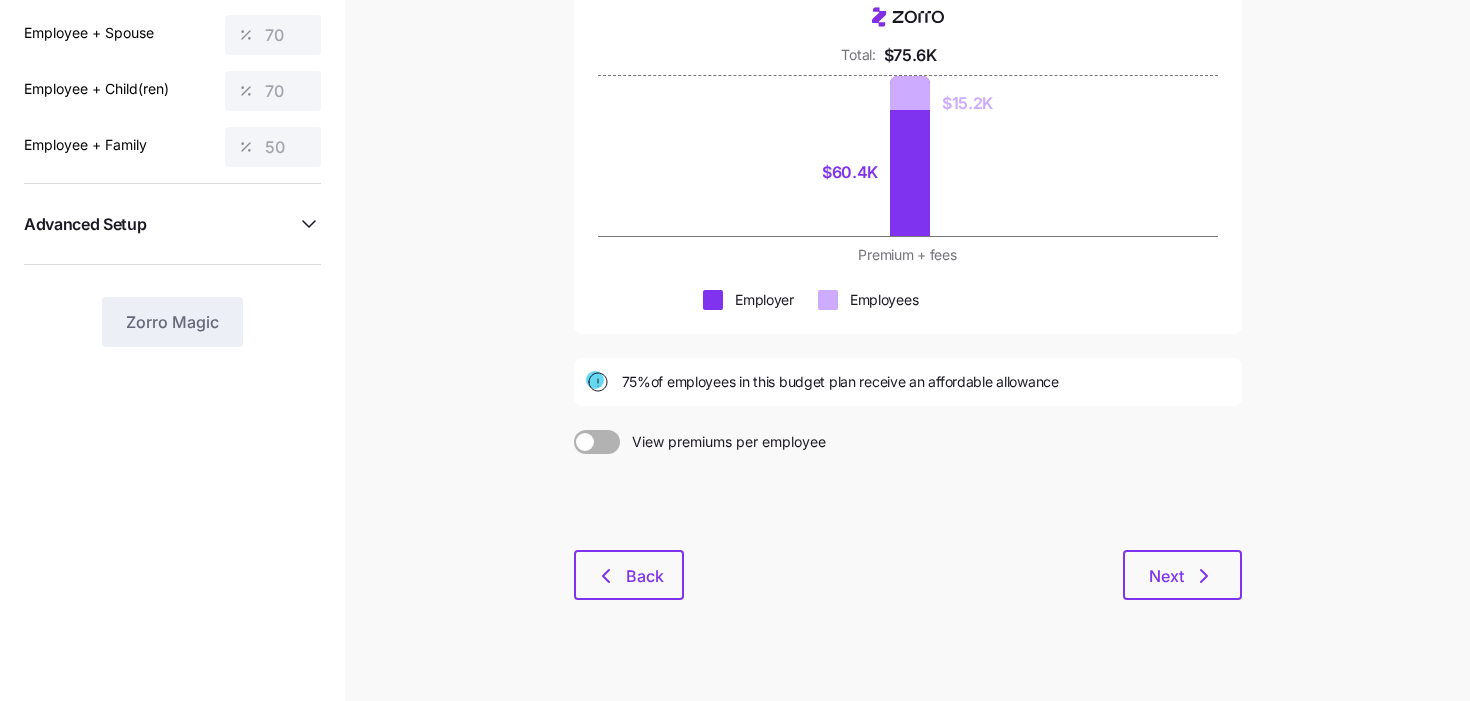 scroll, scrollTop: 246, scrollLeft: 0, axis: vertical 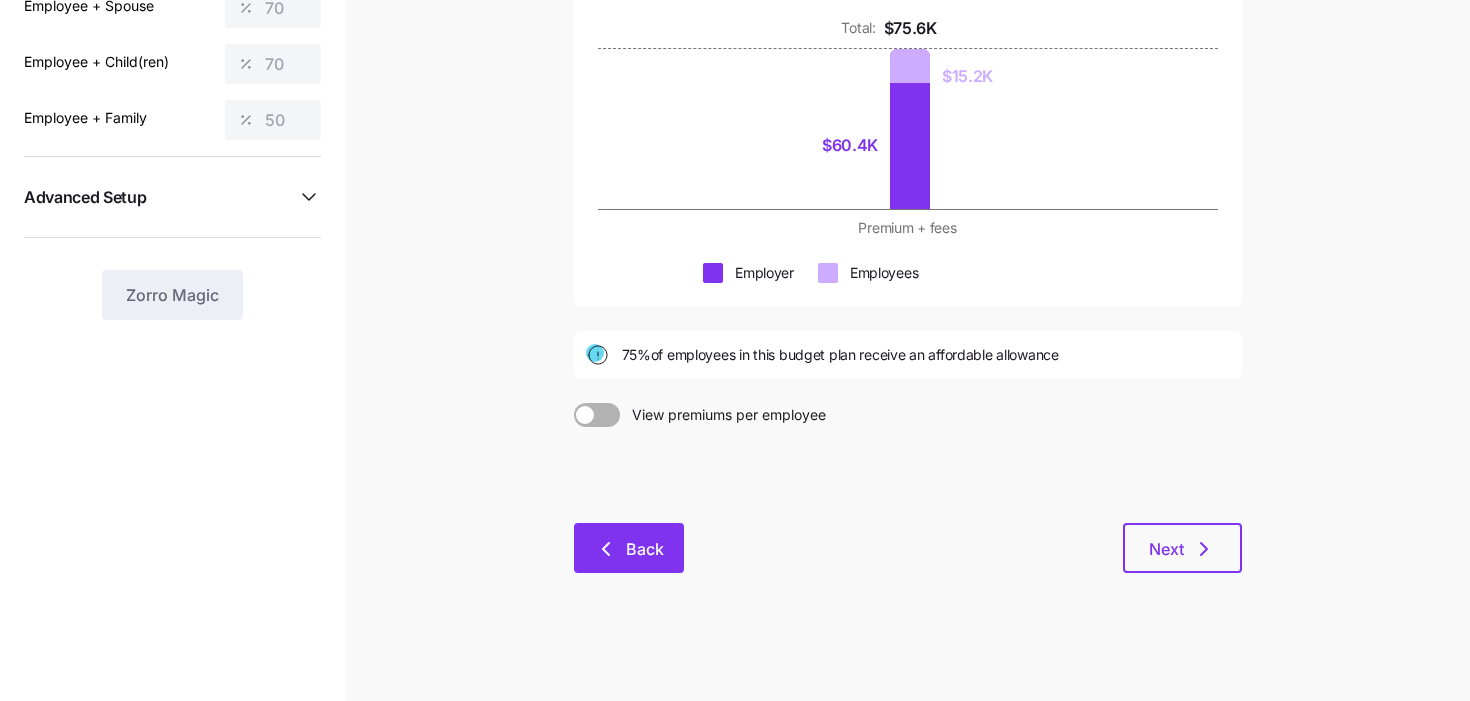 click on "Back" at bounding box center (645, 549) 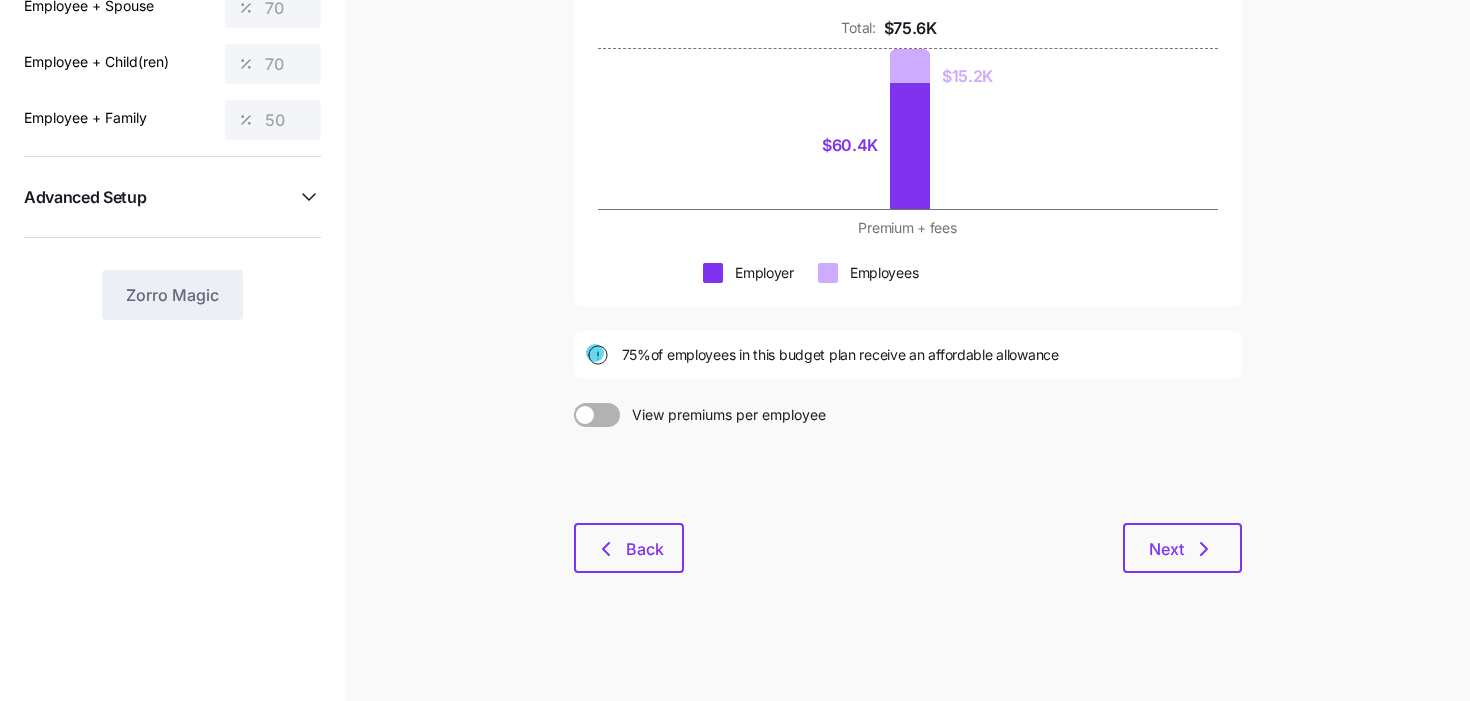scroll, scrollTop: 0, scrollLeft: 0, axis: both 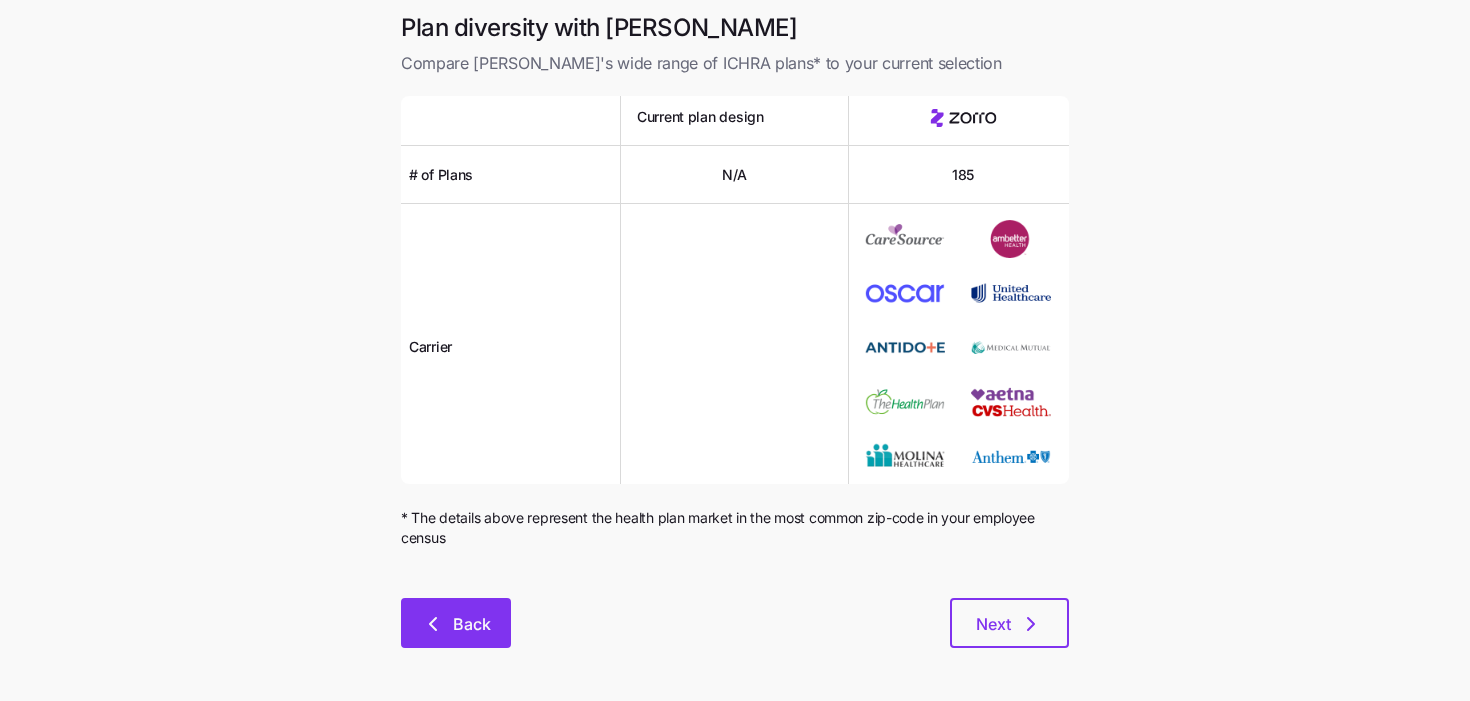 click on "Back" at bounding box center (456, 623) 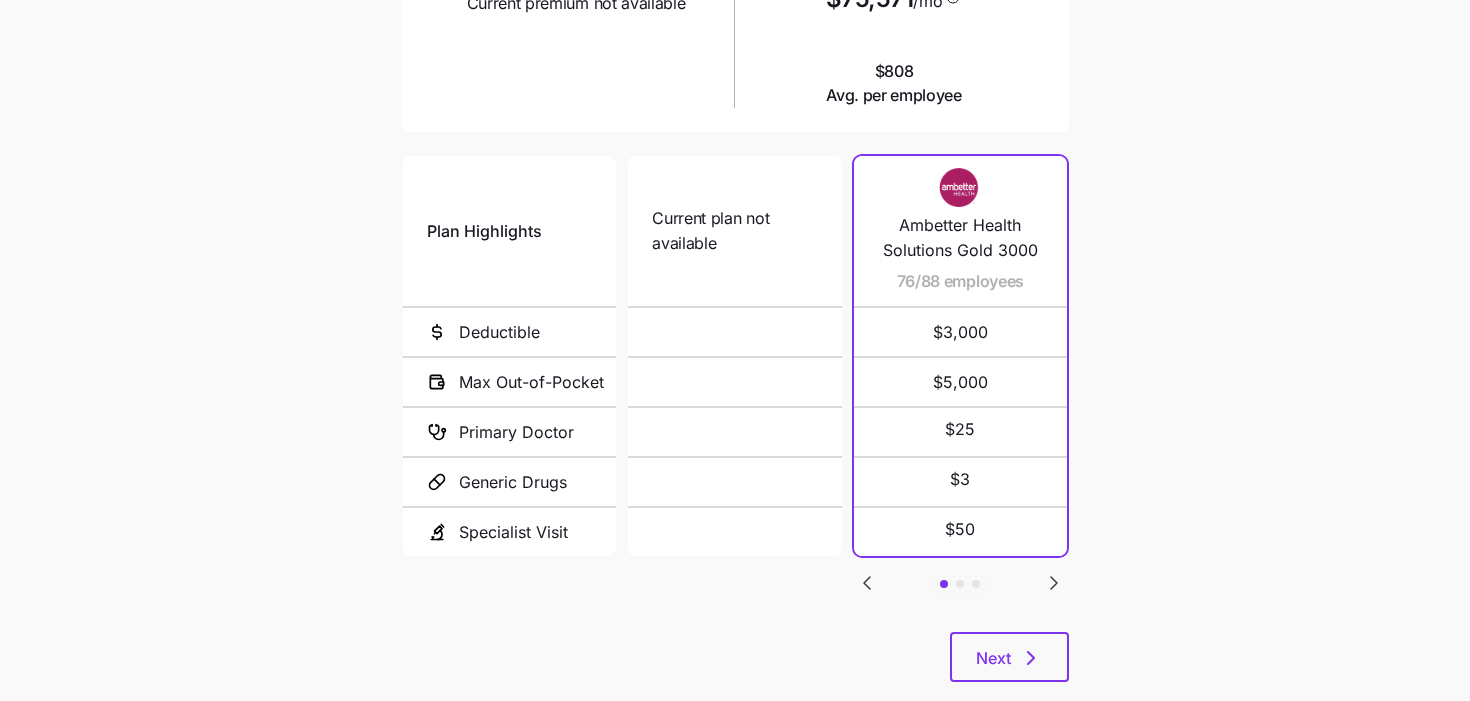 scroll, scrollTop: 351, scrollLeft: 0, axis: vertical 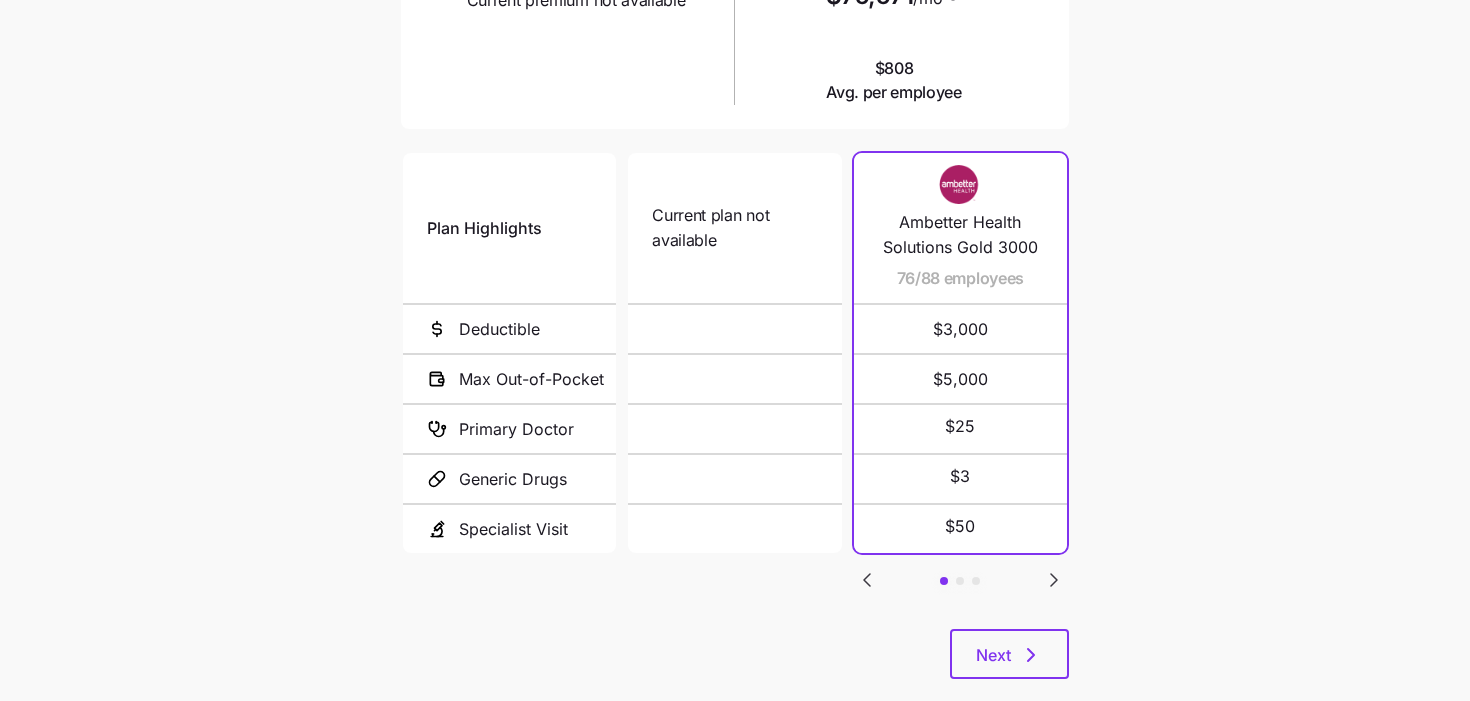 click 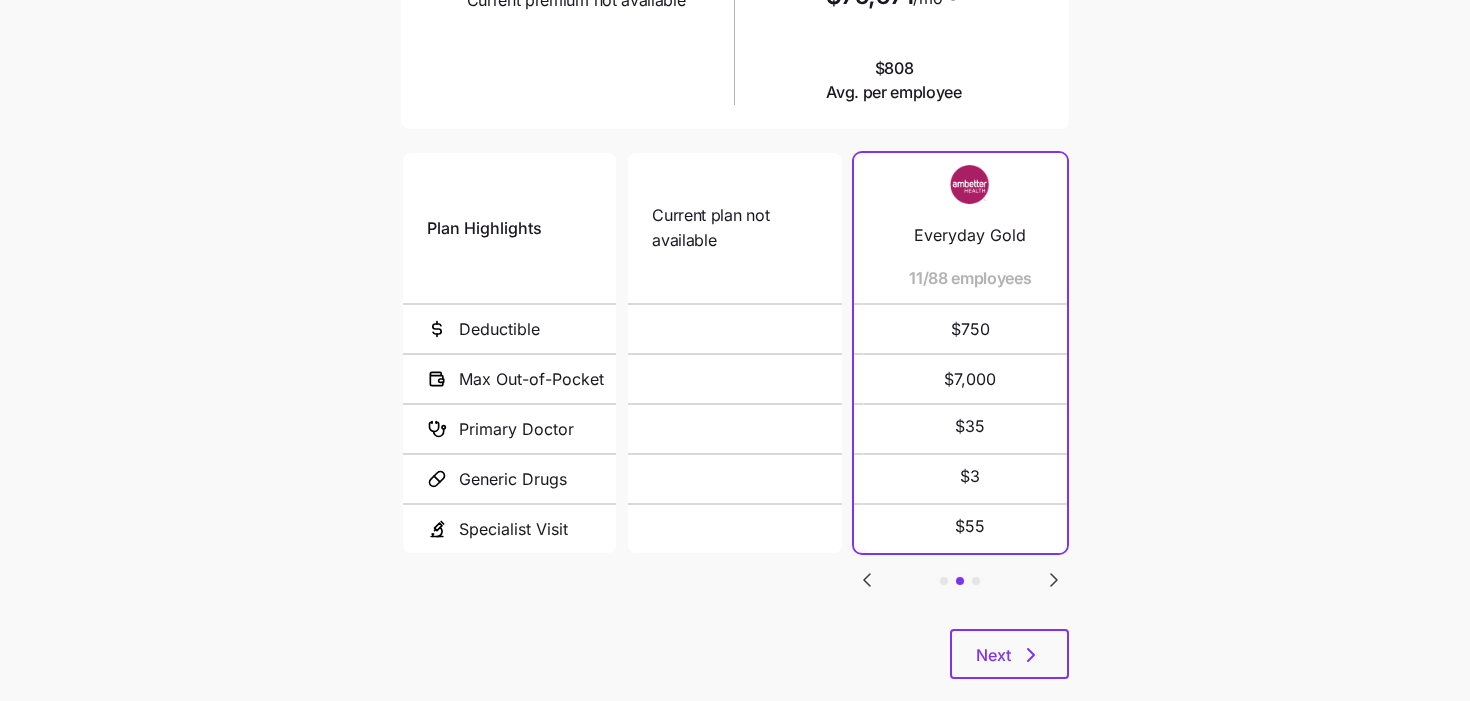 click 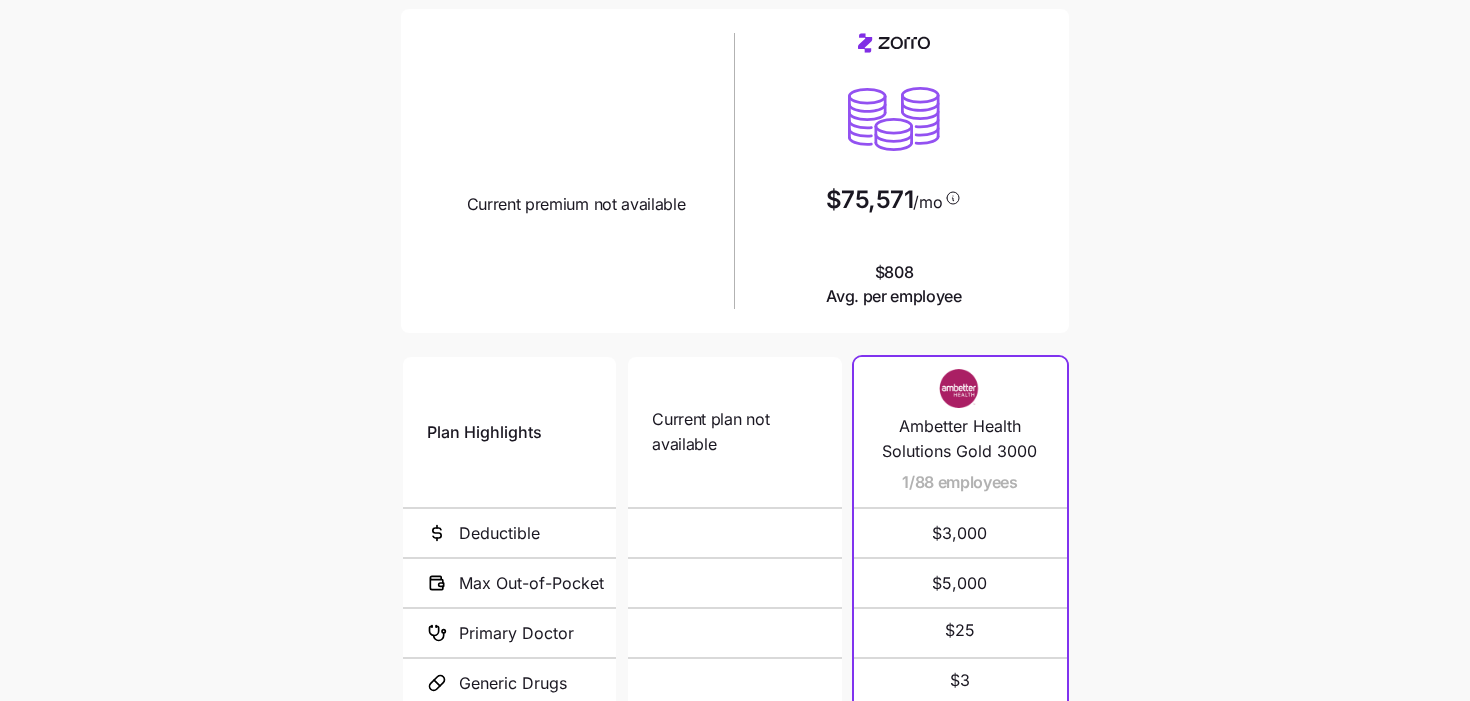scroll, scrollTop: 0, scrollLeft: 0, axis: both 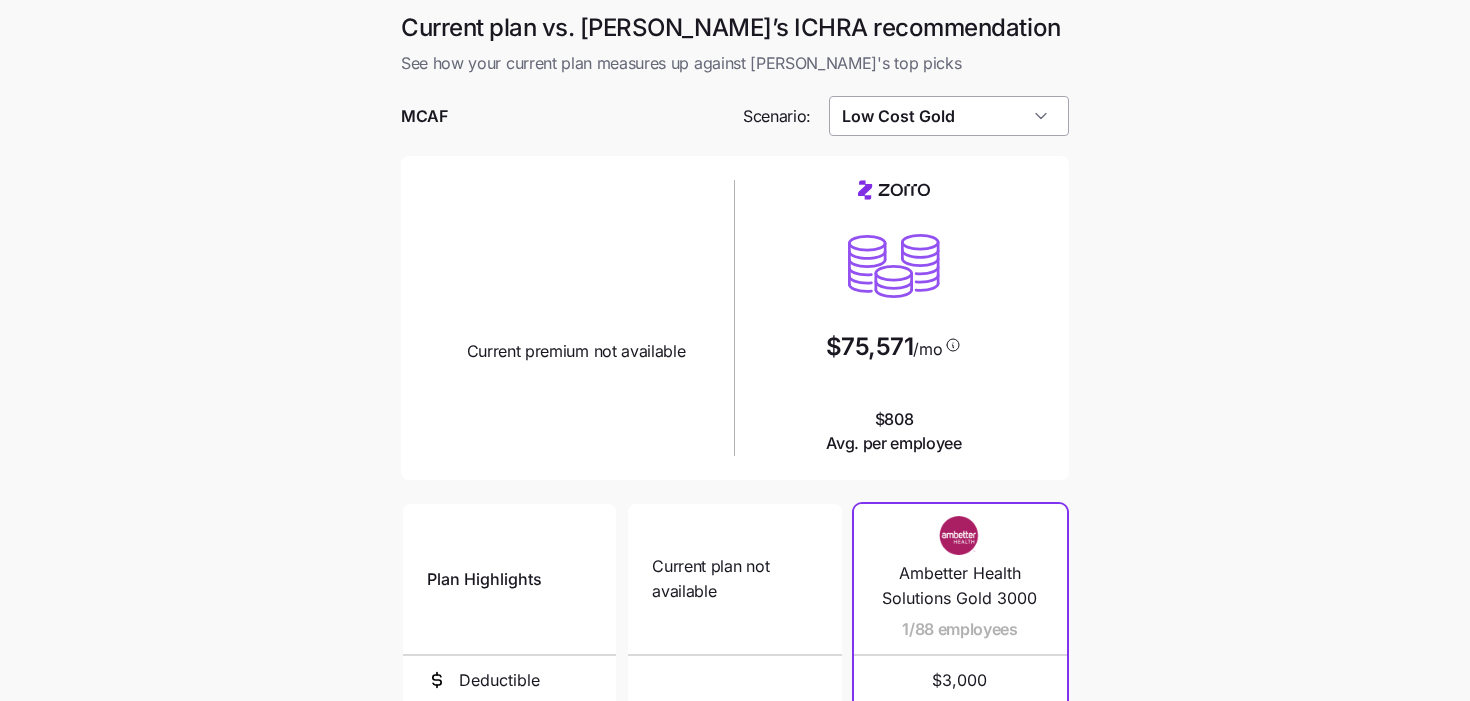 click on "Low Cost Gold" at bounding box center [949, 116] 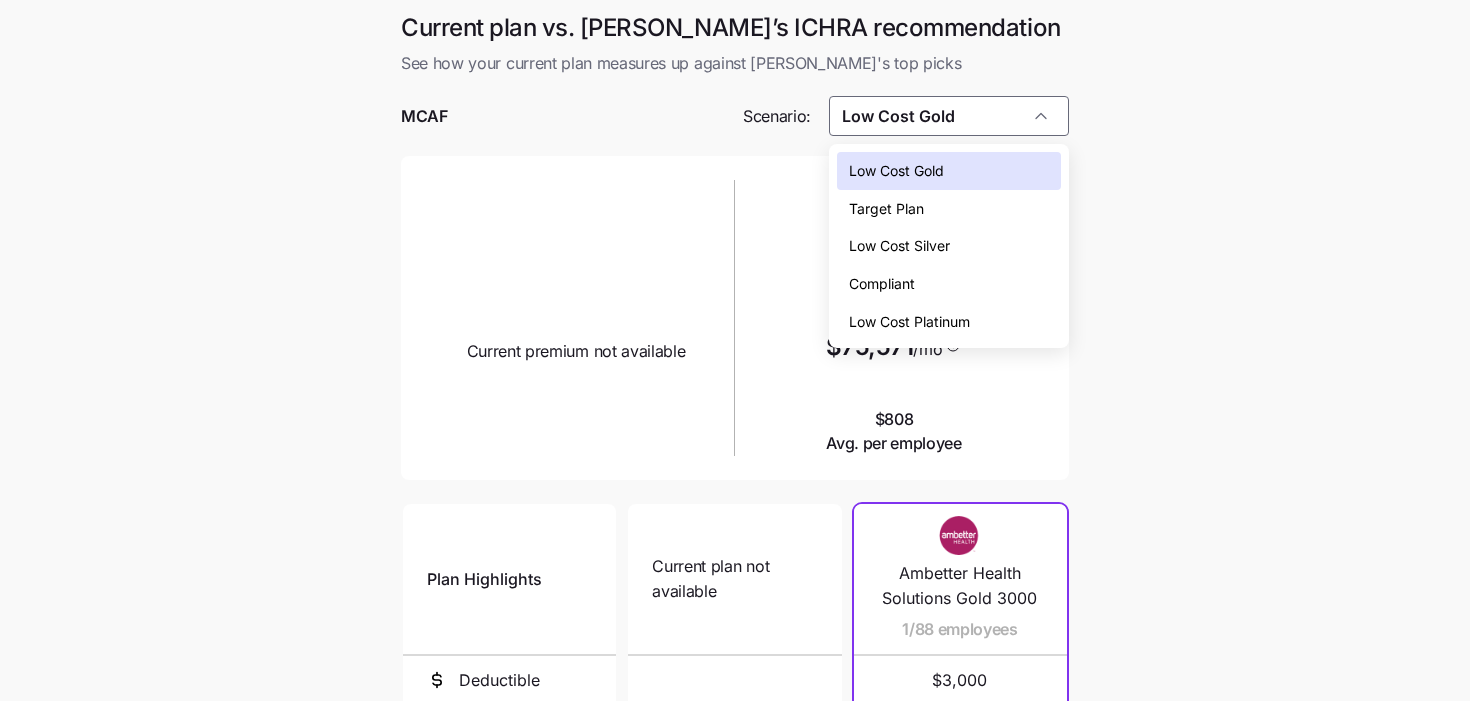 click on "Low Cost Silver" at bounding box center [899, 246] 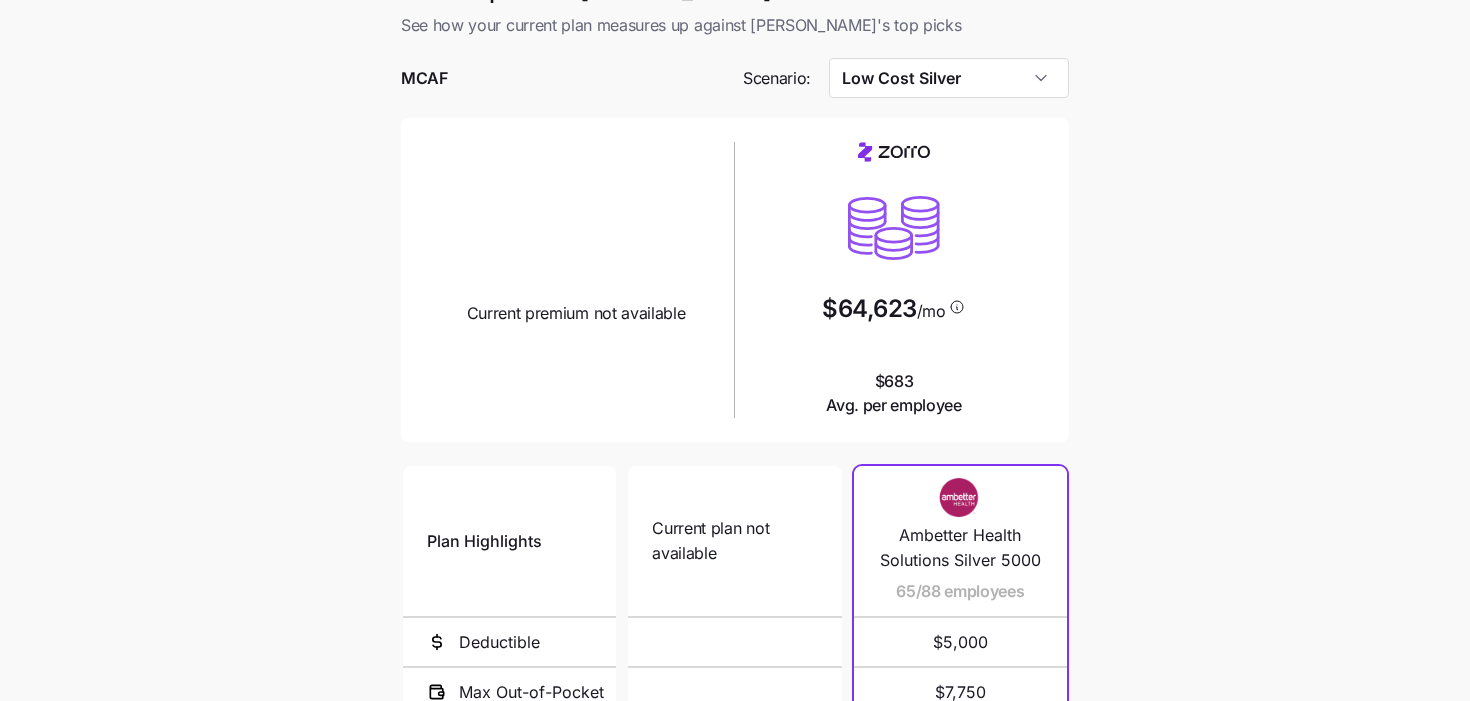 scroll, scrollTop: 25, scrollLeft: 0, axis: vertical 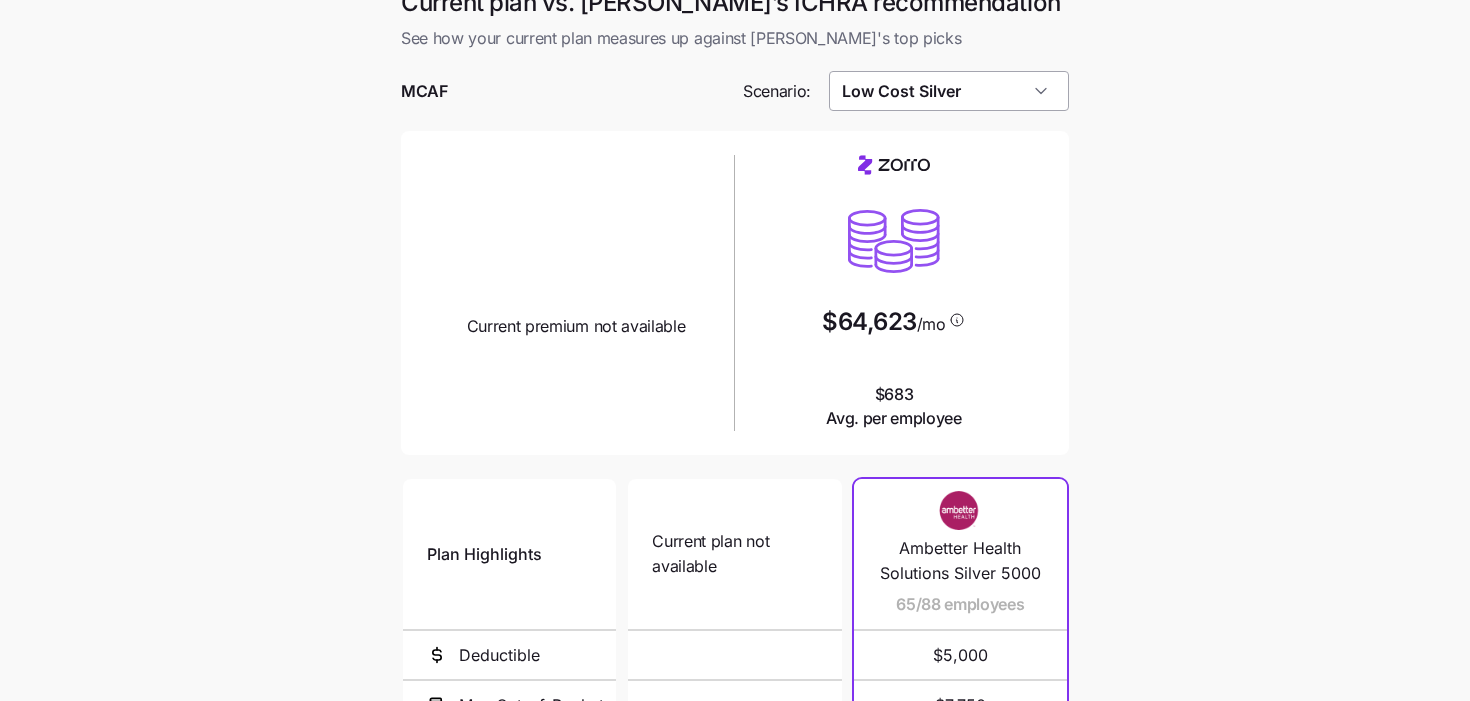 click on "Low Cost Silver" at bounding box center (949, 91) 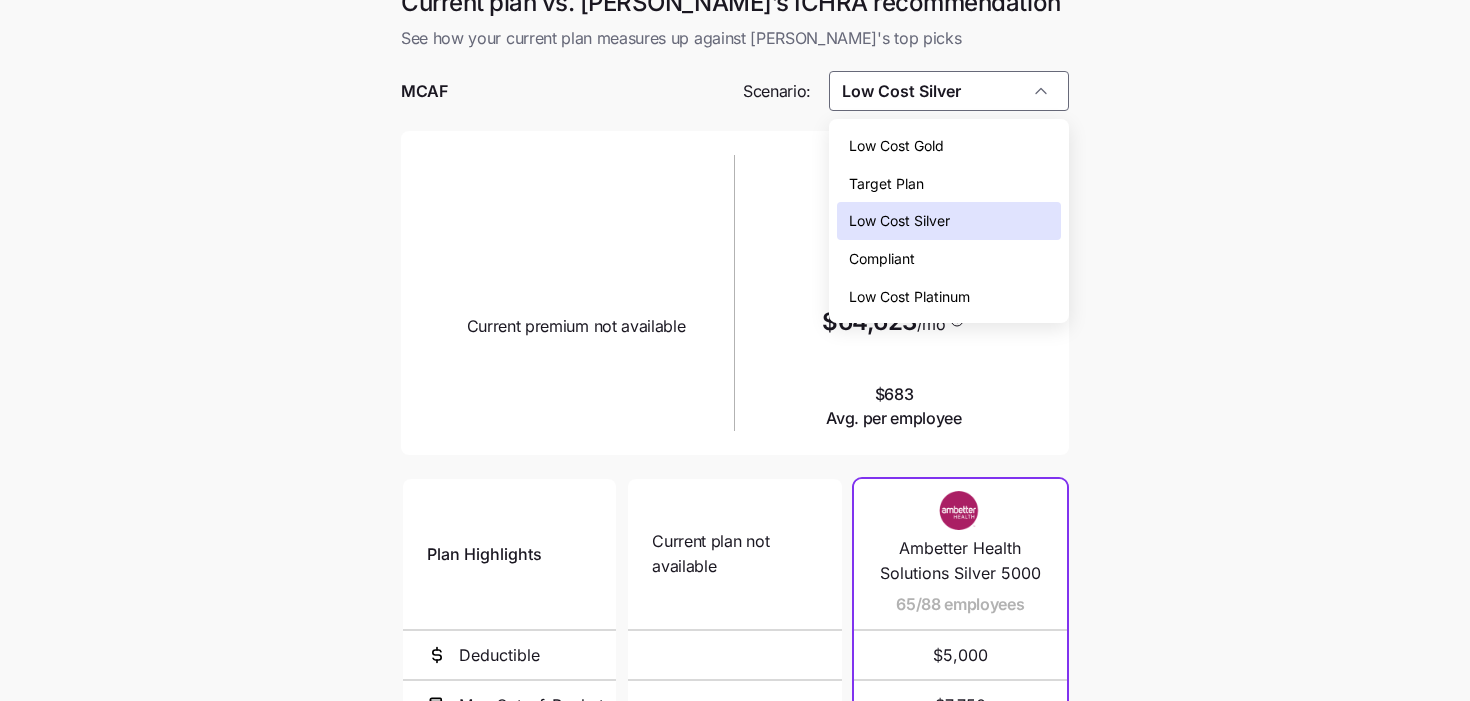 click on "Low Cost Gold" at bounding box center (896, 146) 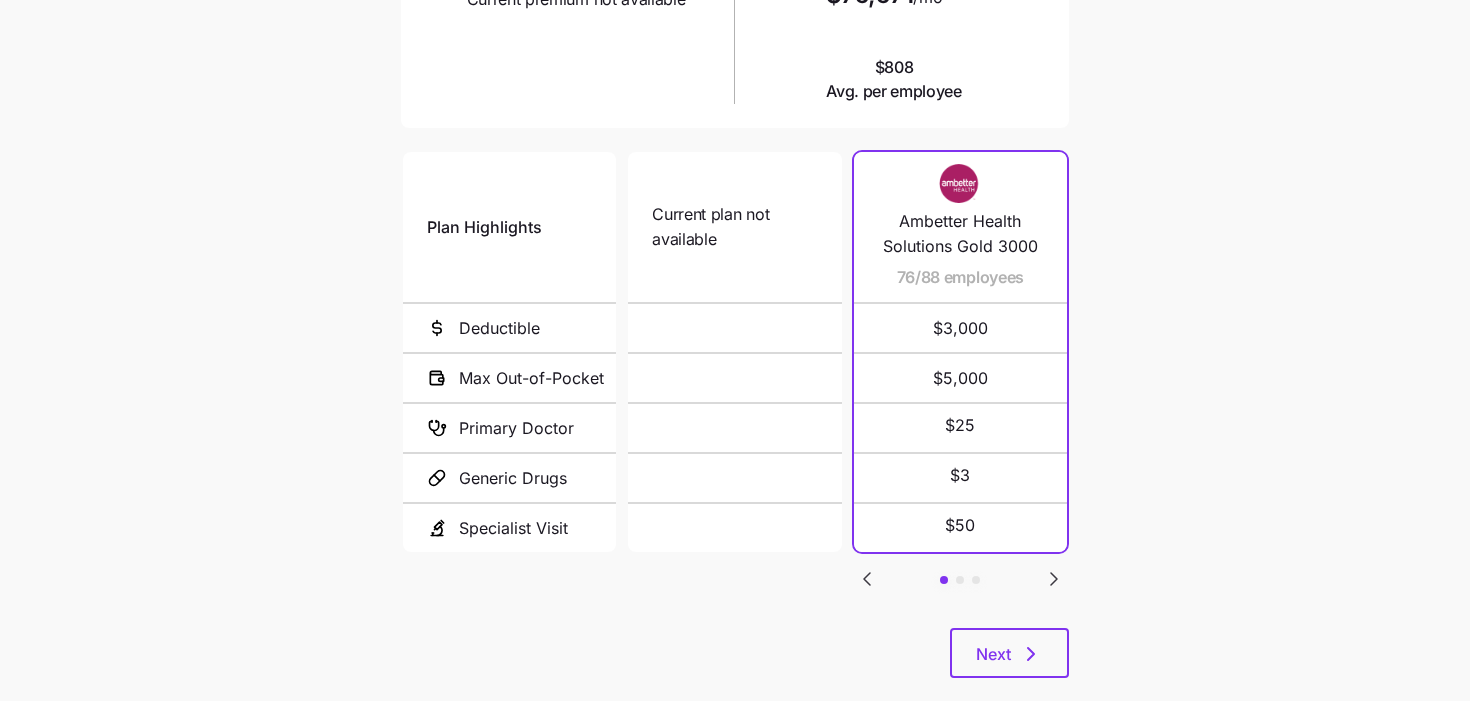 scroll, scrollTop: 380, scrollLeft: 0, axis: vertical 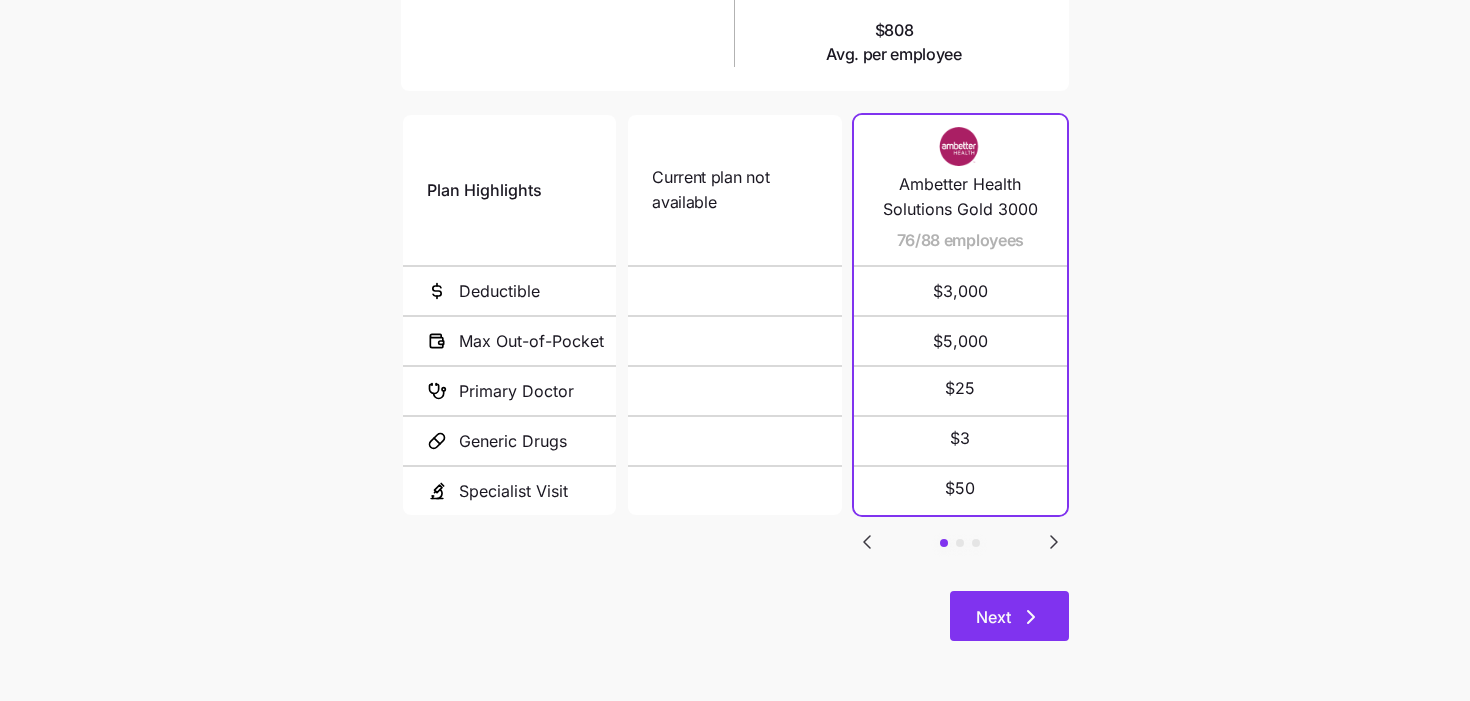 click on "Next" at bounding box center (1009, 616) 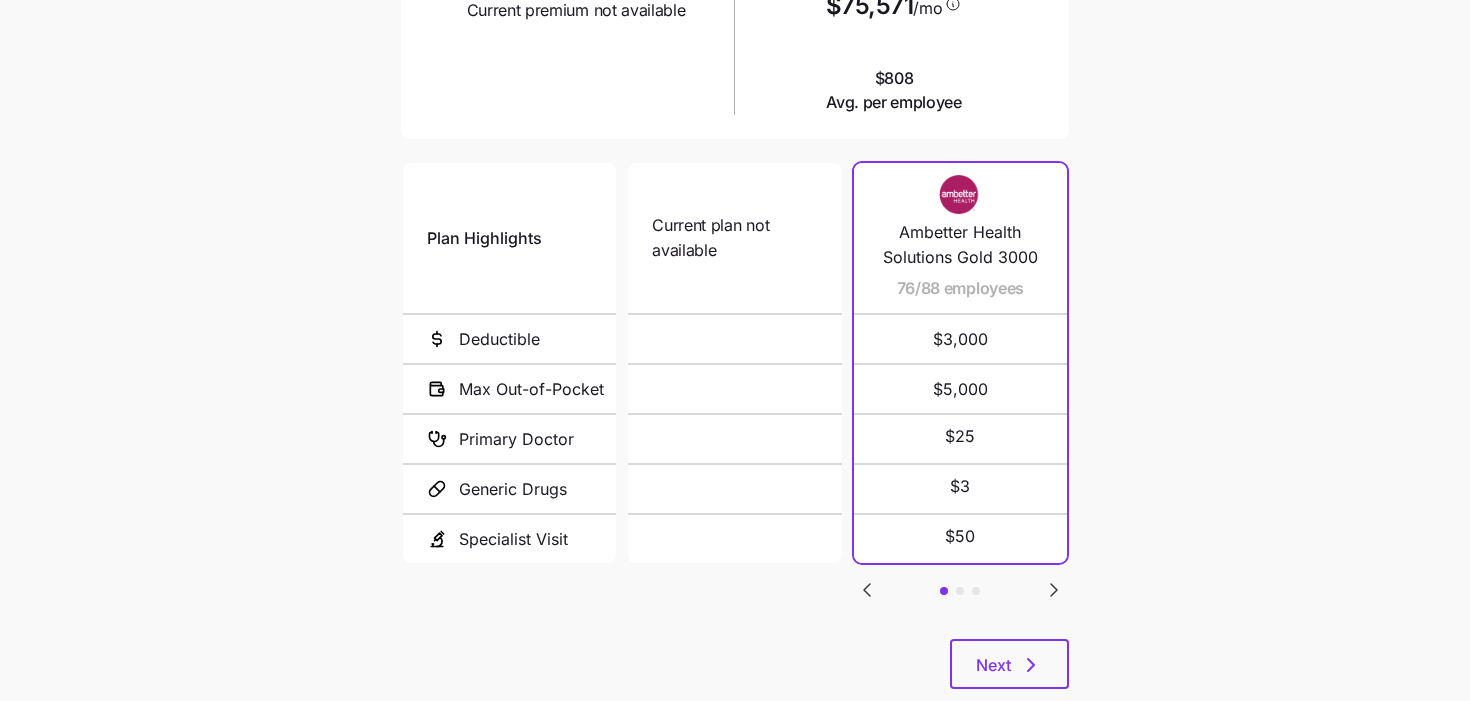 scroll, scrollTop: 389, scrollLeft: 0, axis: vertical 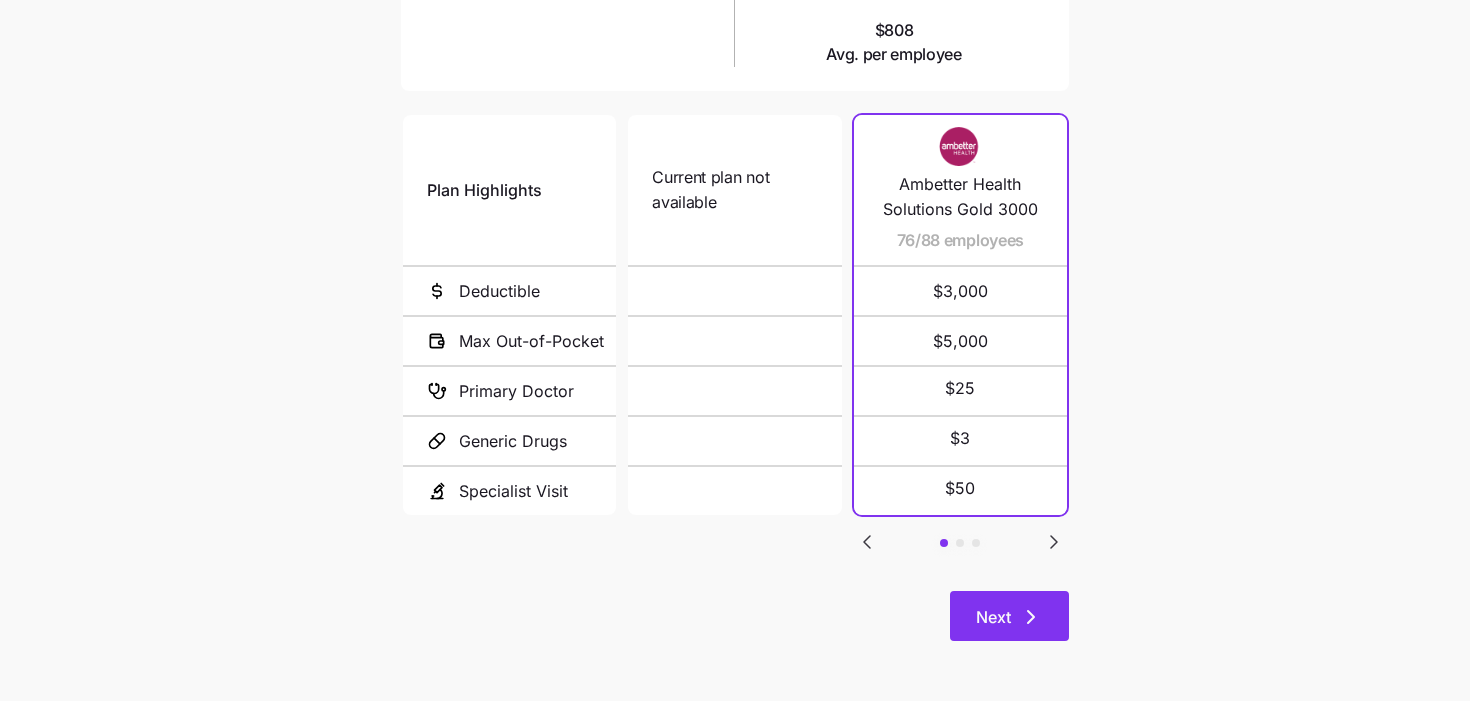 click 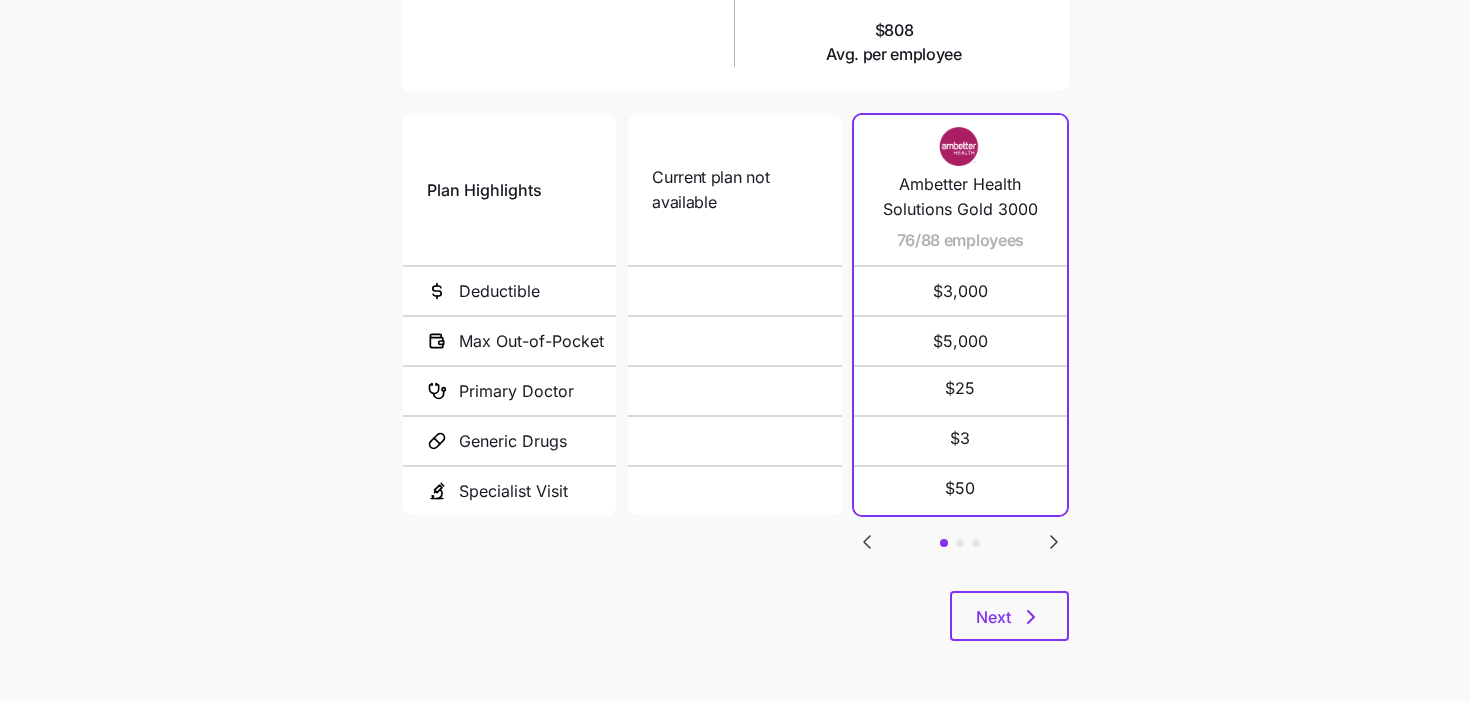 scroll, scrollTop: 0, scrollLeft: 0, axis: both 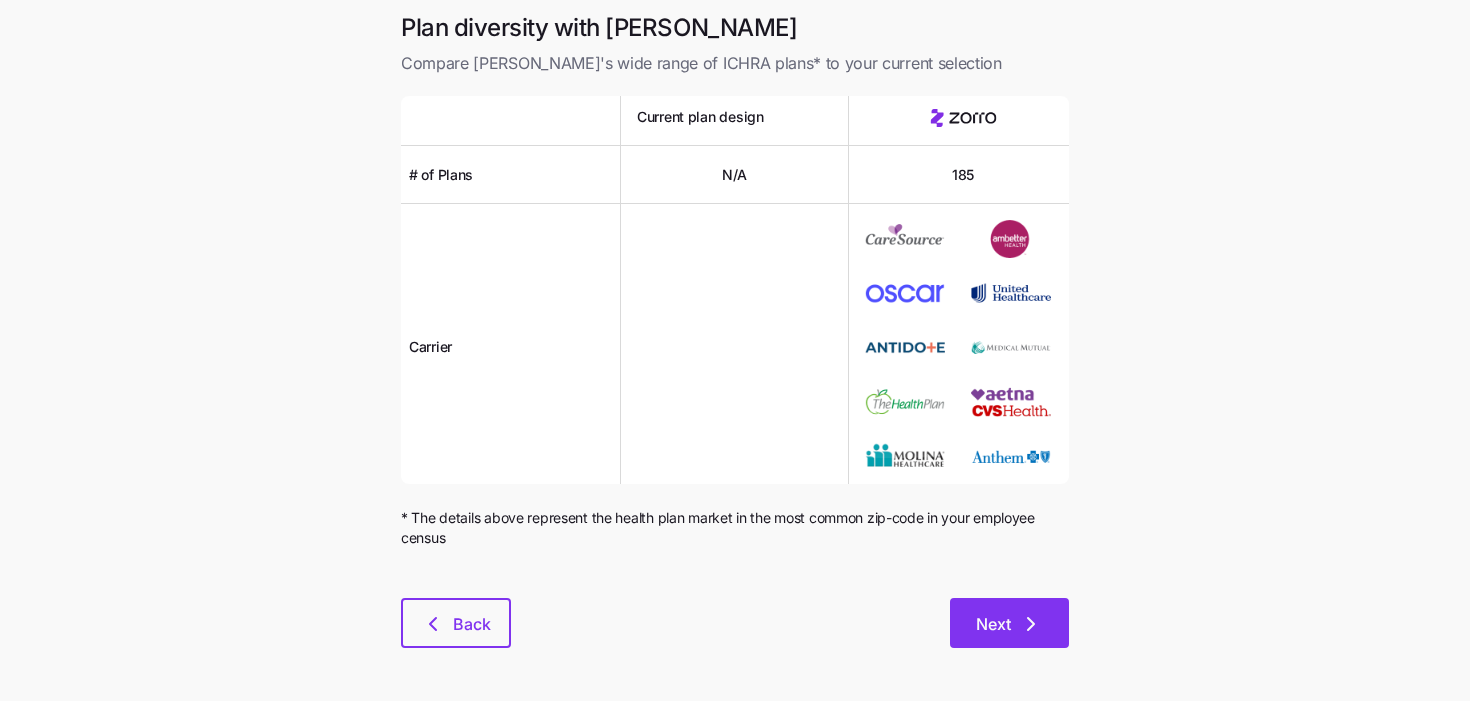 click on "Next" at bounding box center [1009, 623] 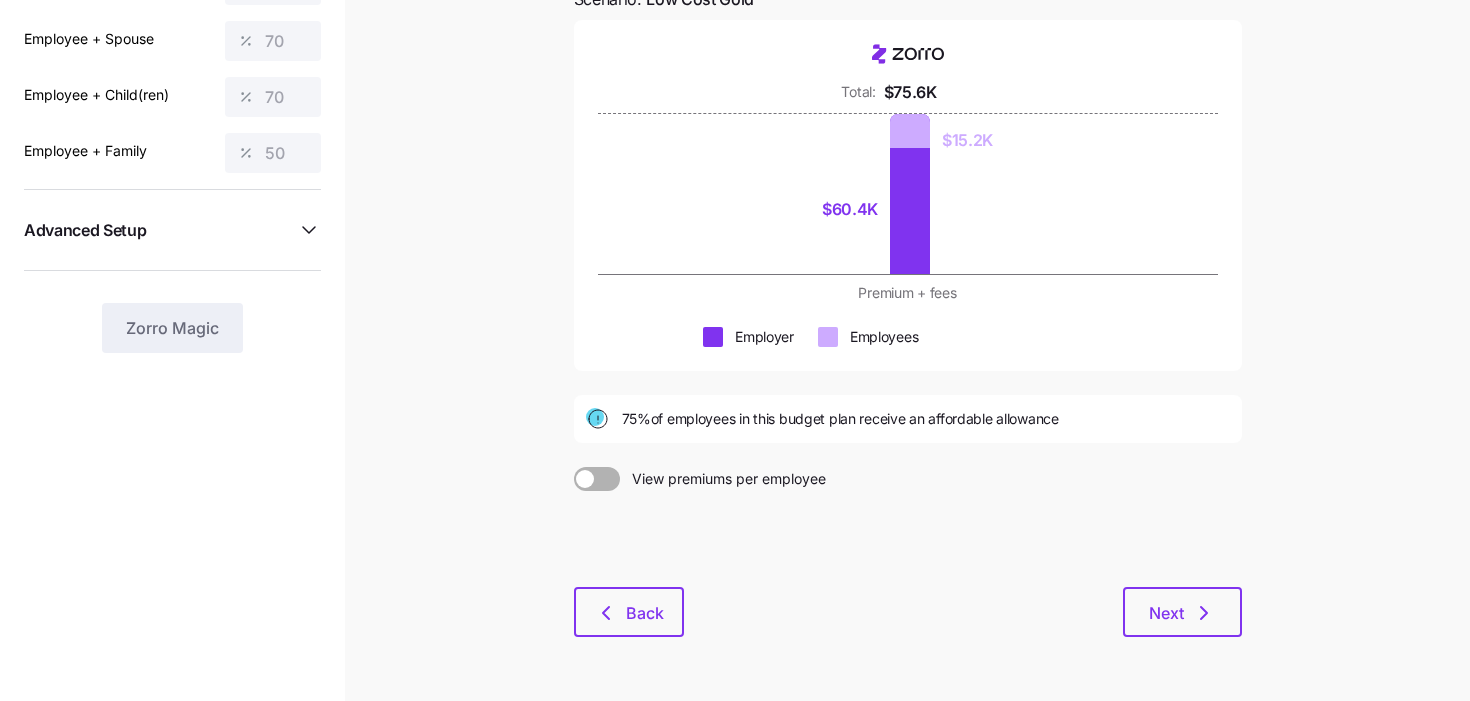 scroll, scrollTop: 277, scrollLeft: 0, axis: vertical 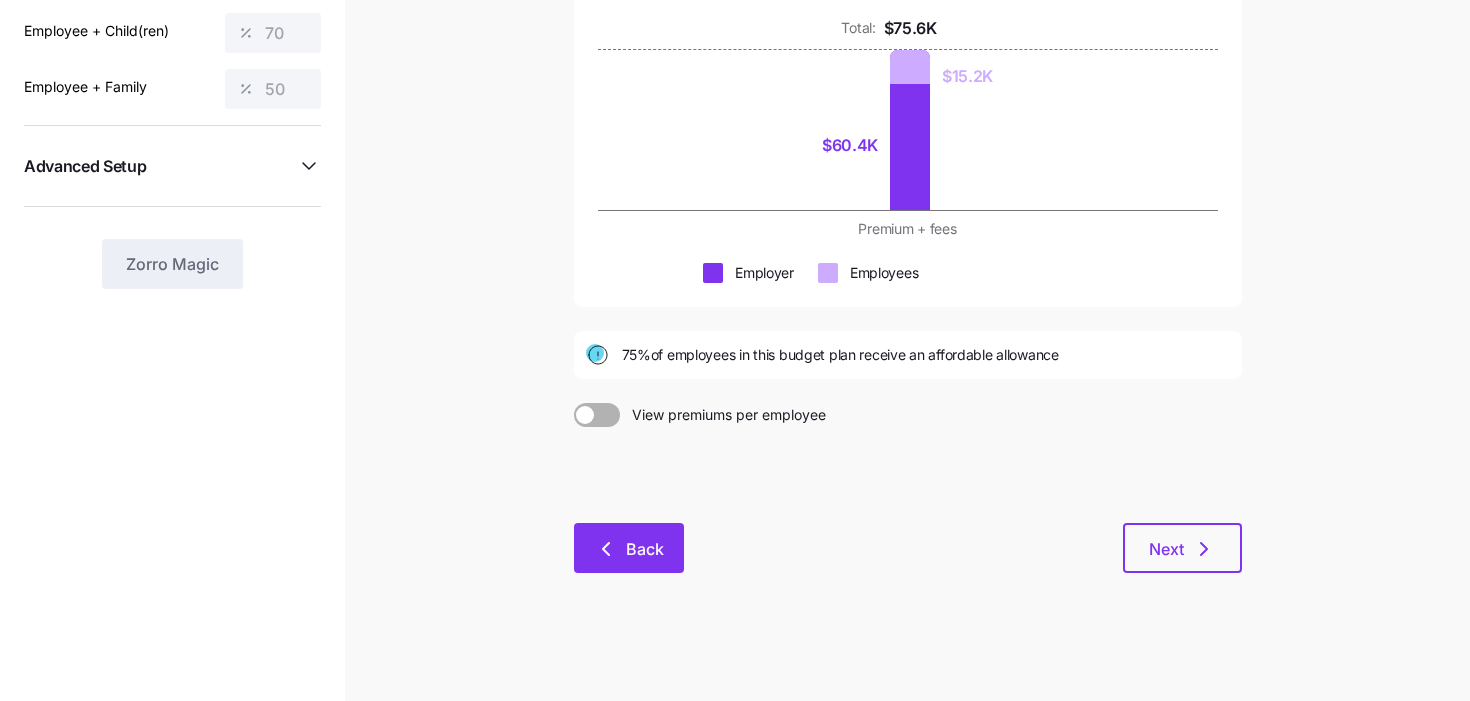 click on "Back" at bounding box center [629, 548] 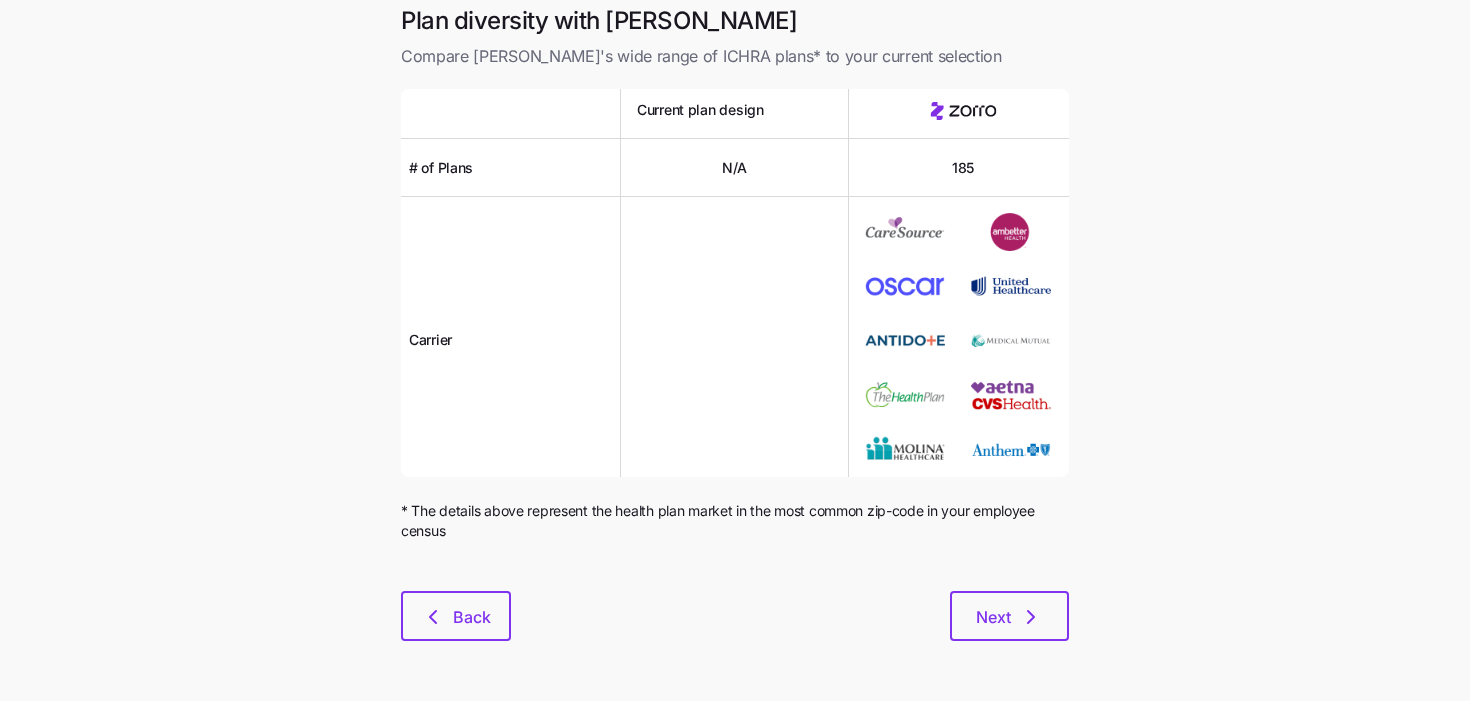 scroll, scrollTop: 0, scrollLeft: 0, axis: both 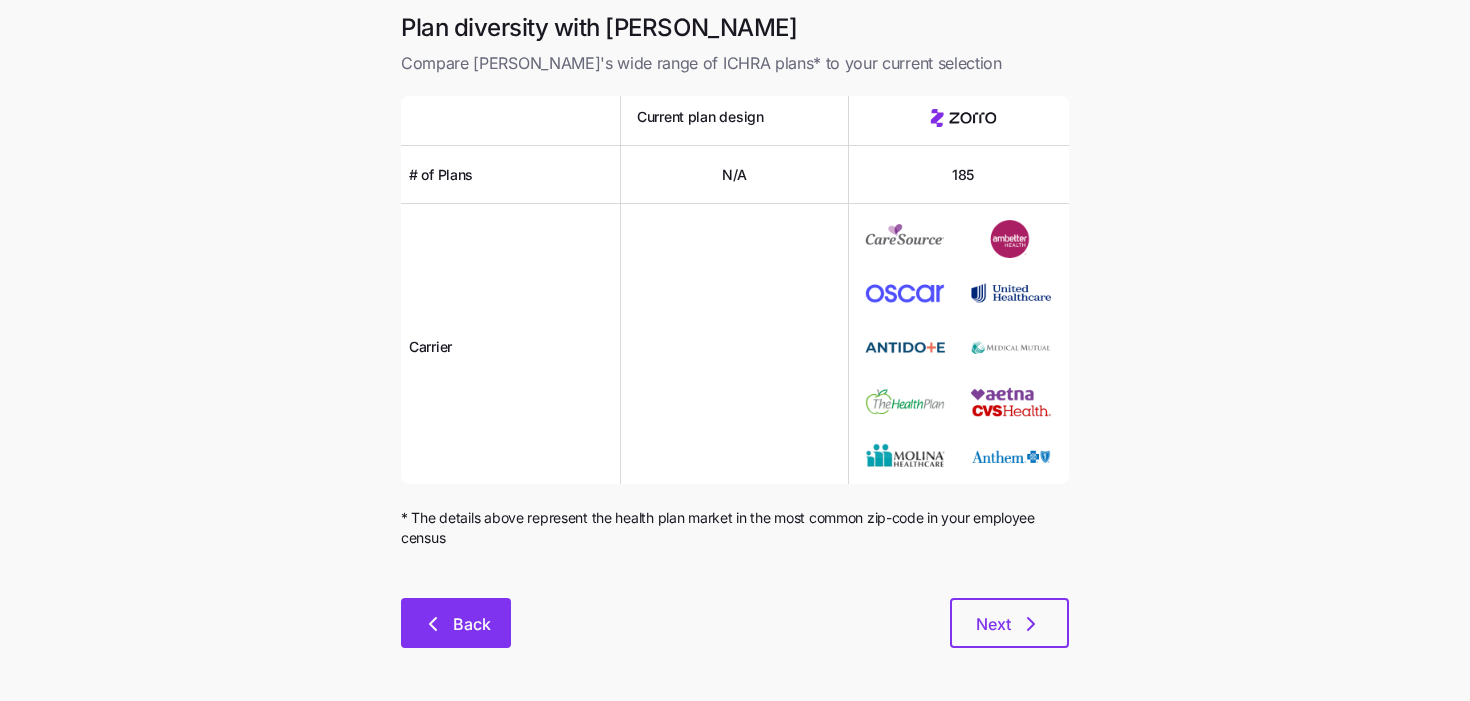 click on "Back" at bounding box center [472, 624] 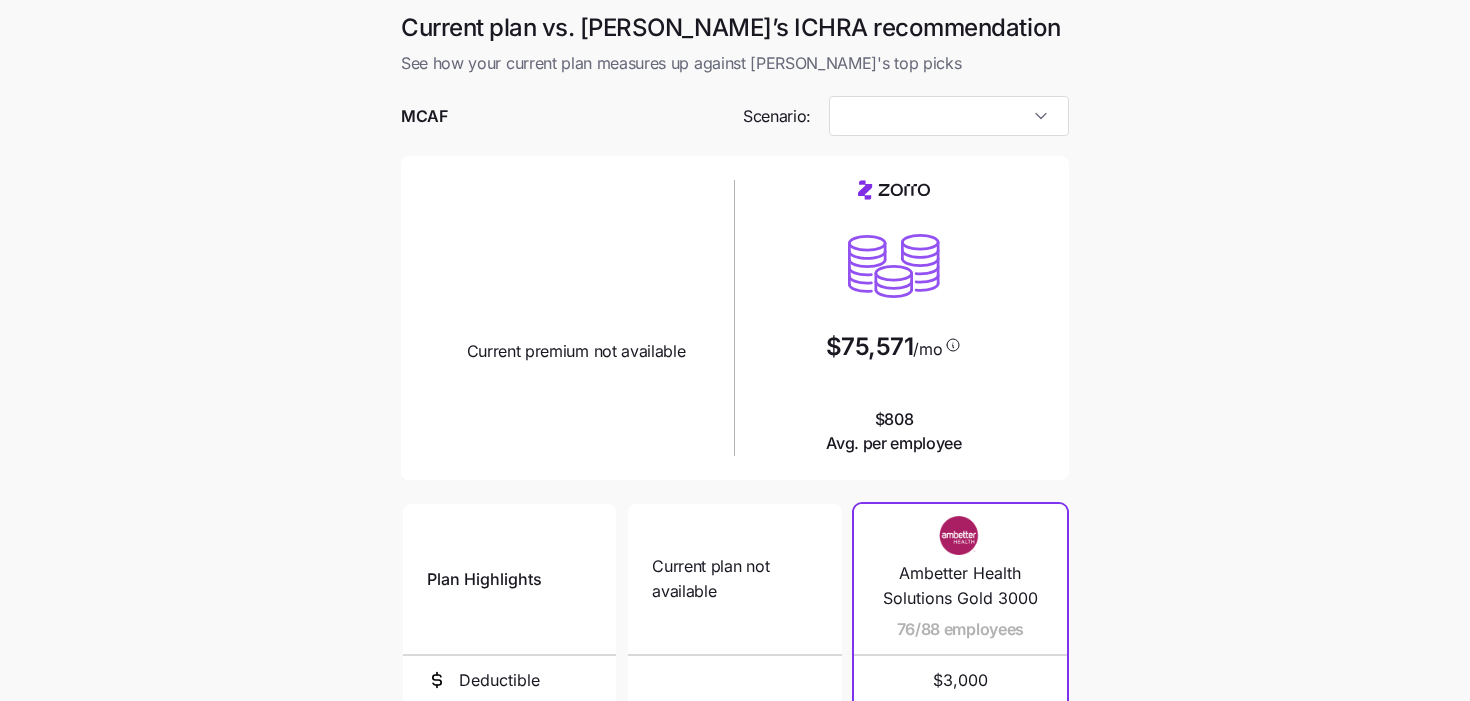 type on "Low Cost Gold" 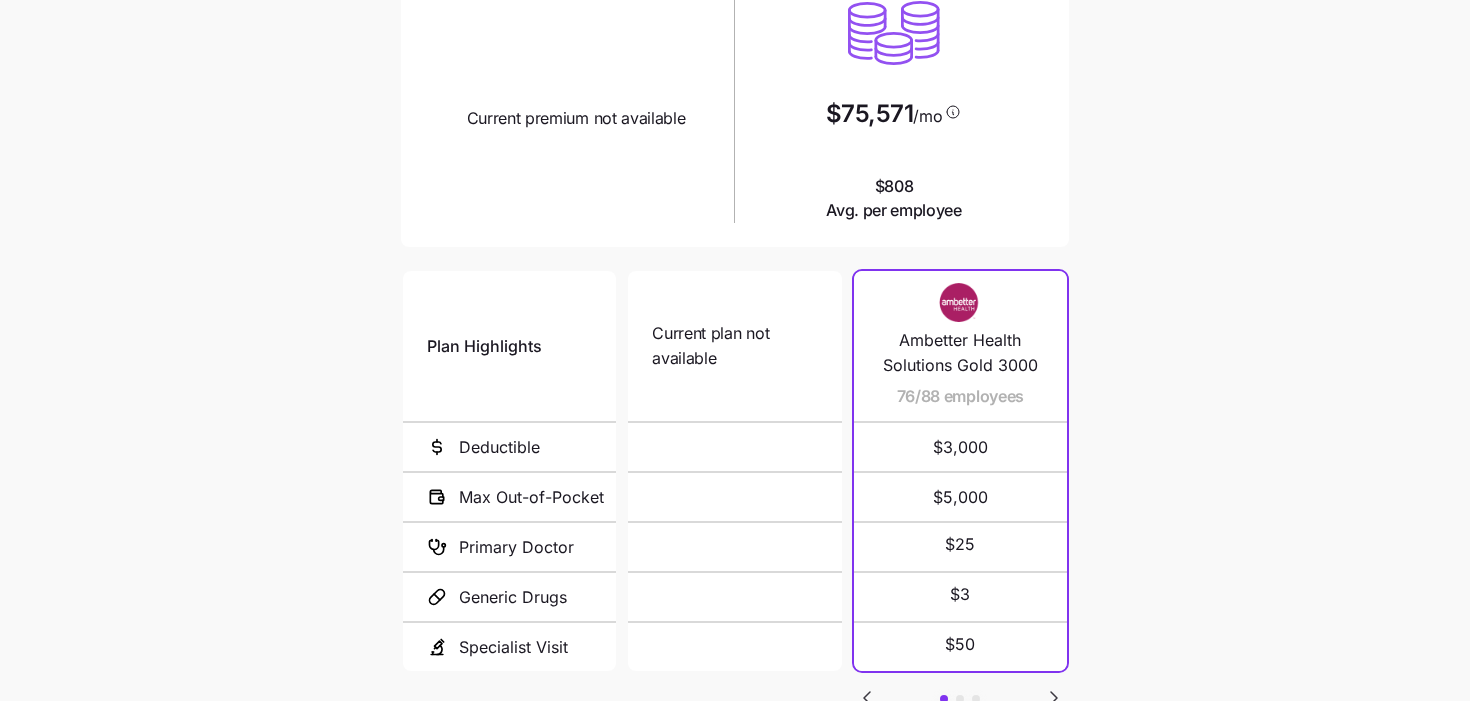 scroll, scrollTop: 344, scrollLeft: 0, axis: vertical 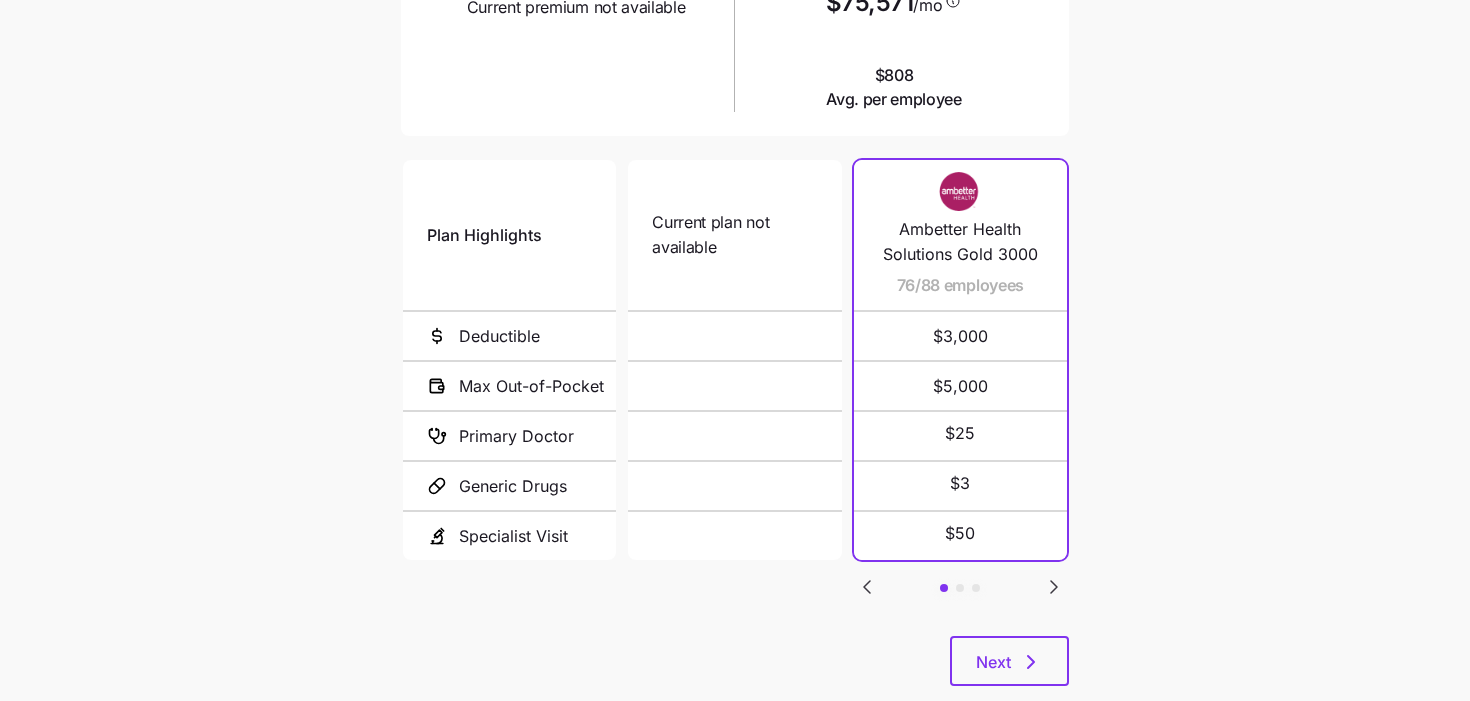 click 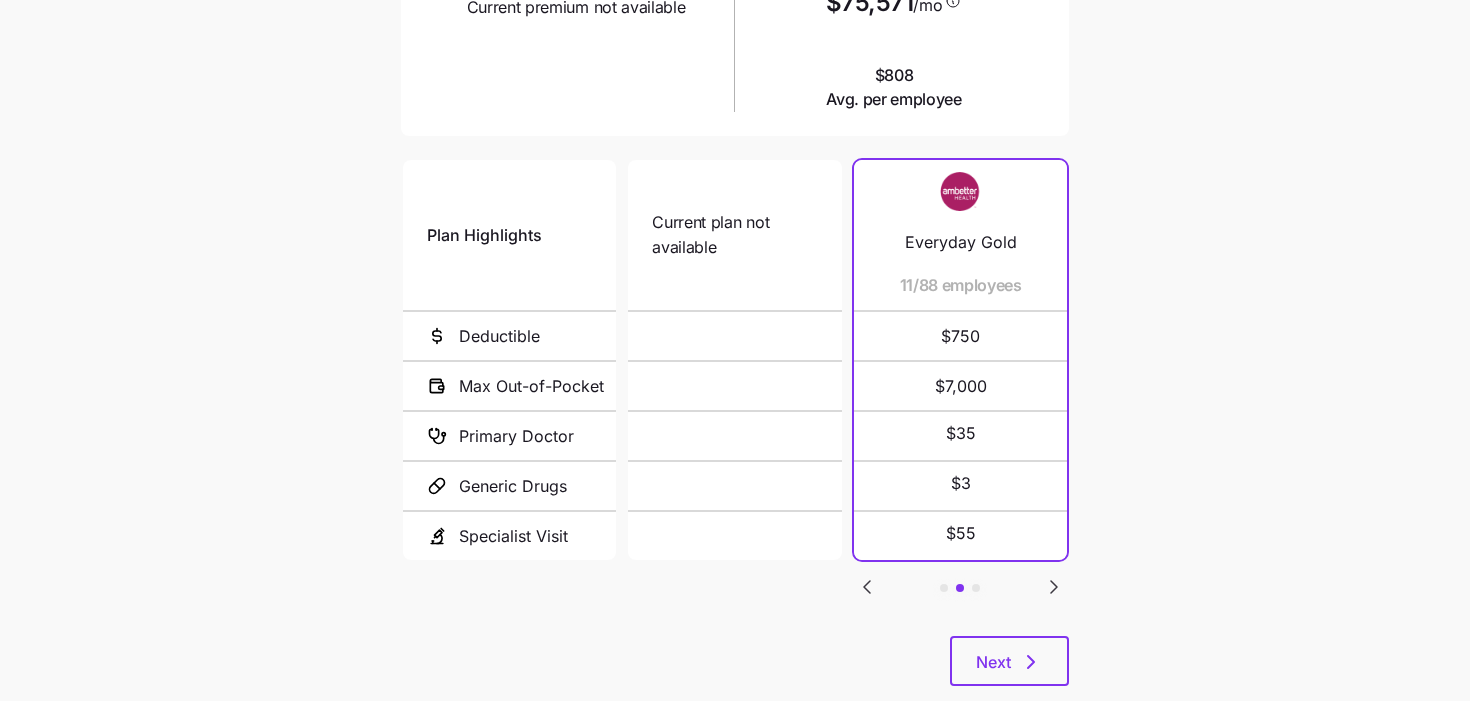 click 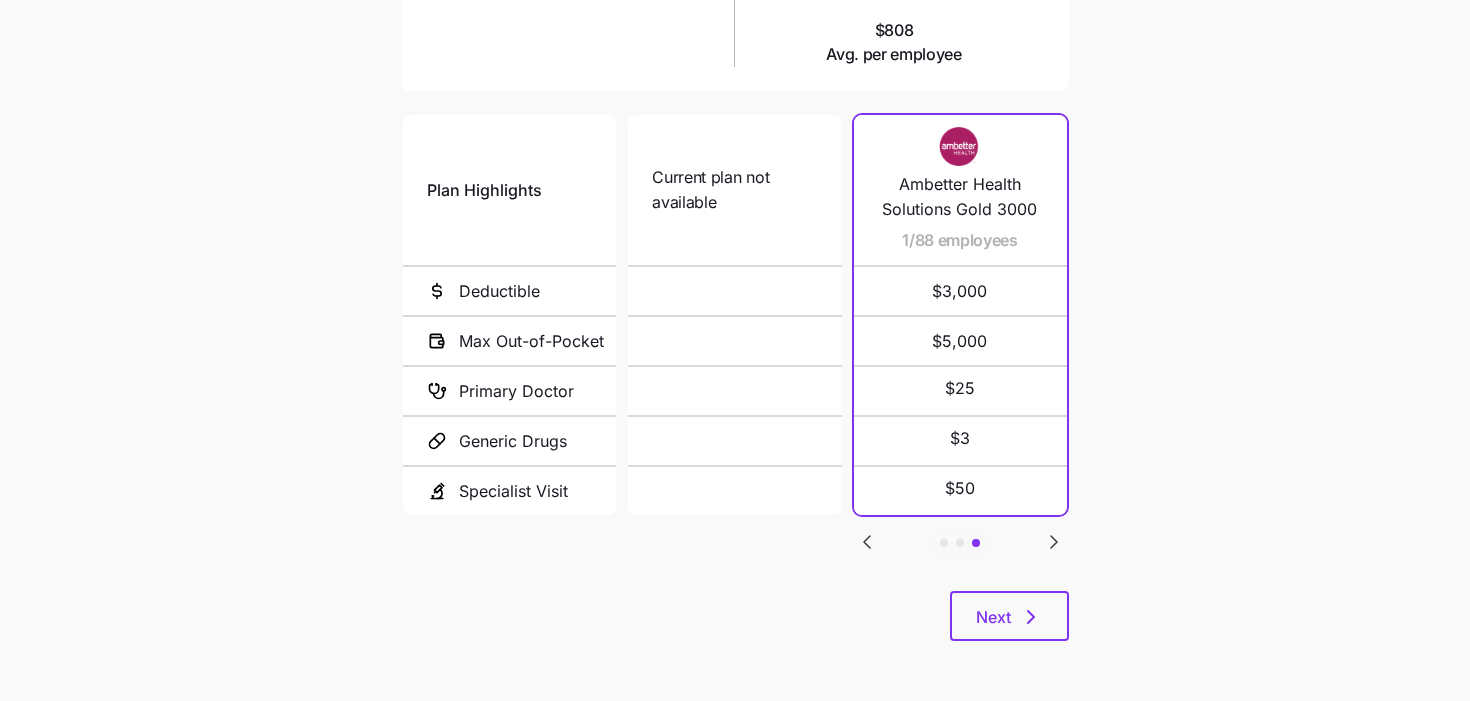 scroll, scrollTop: 389, scrollLeft: 0, axis: vertical 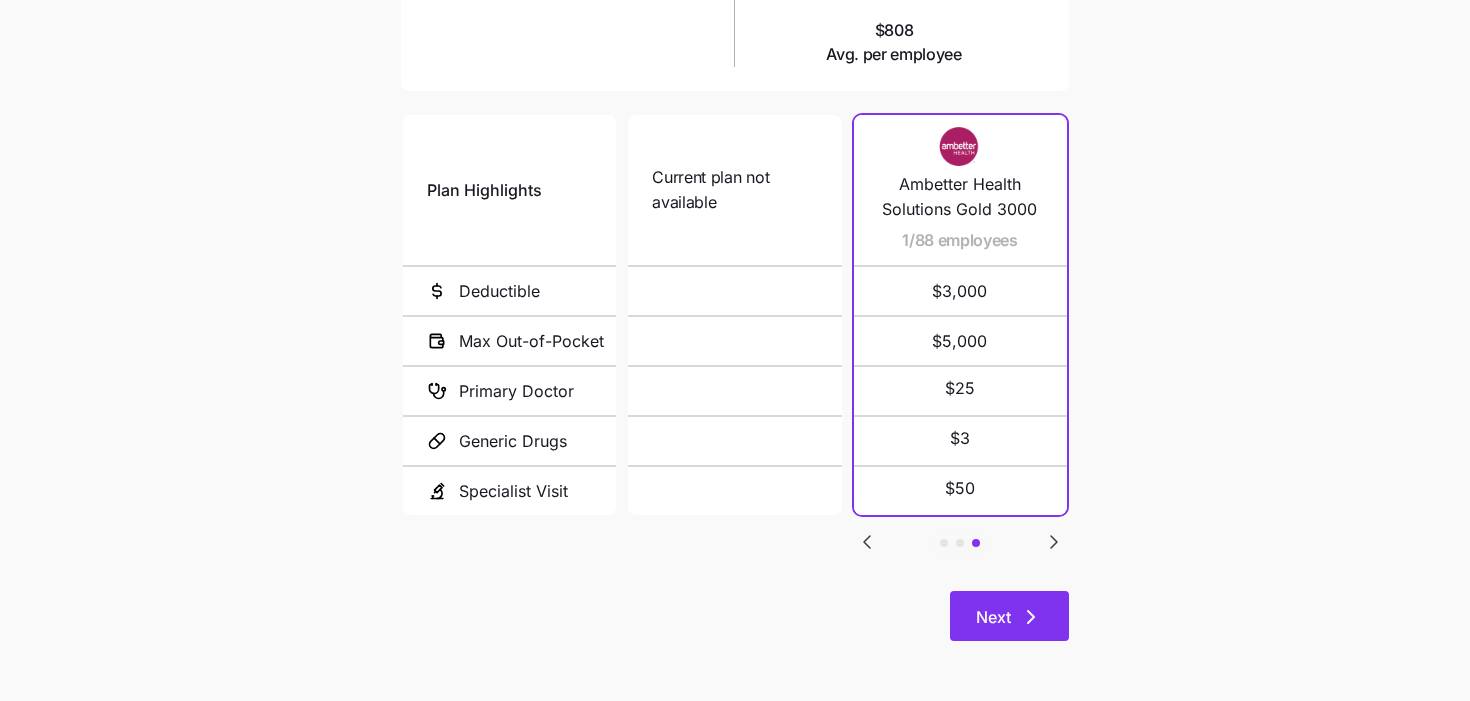 click on "Next" at bounding box center (1009, 616) 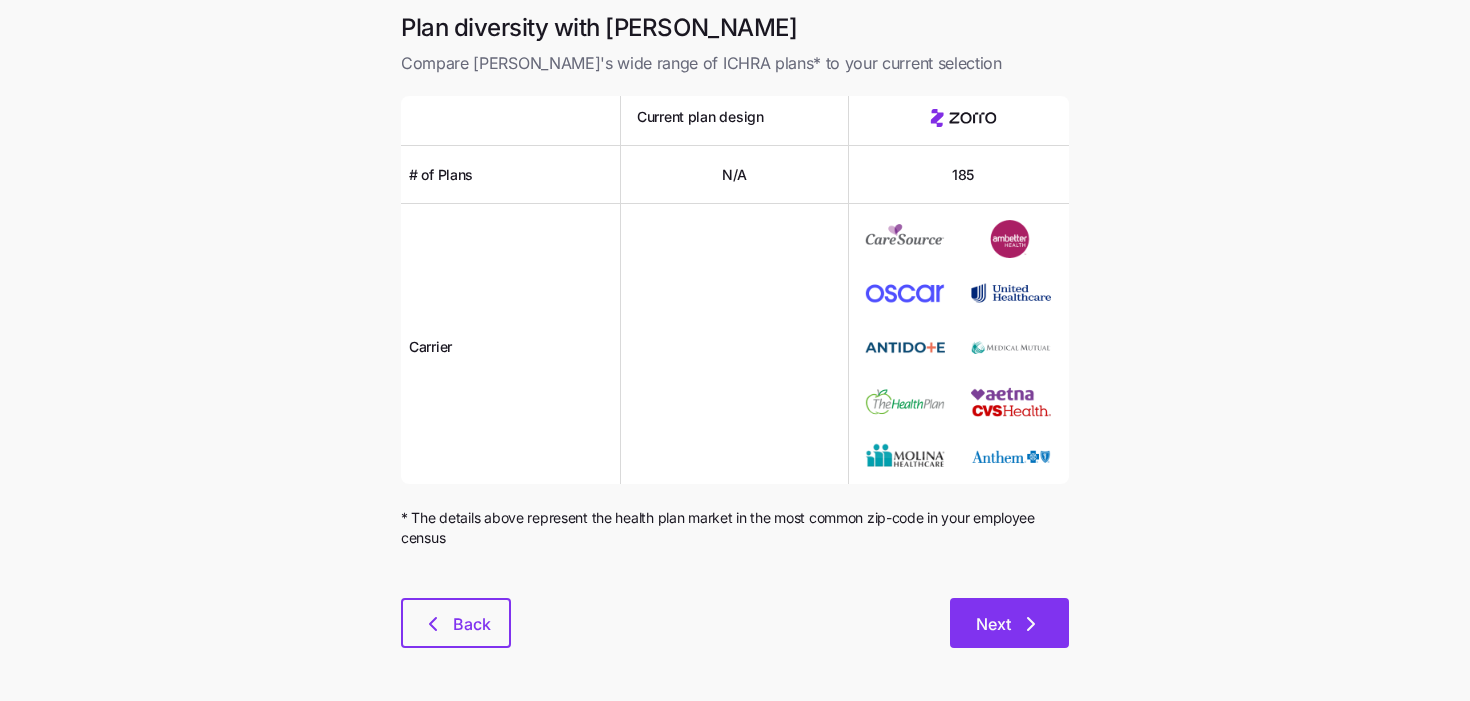 click on "Next" at bounding box center [1009, 623] 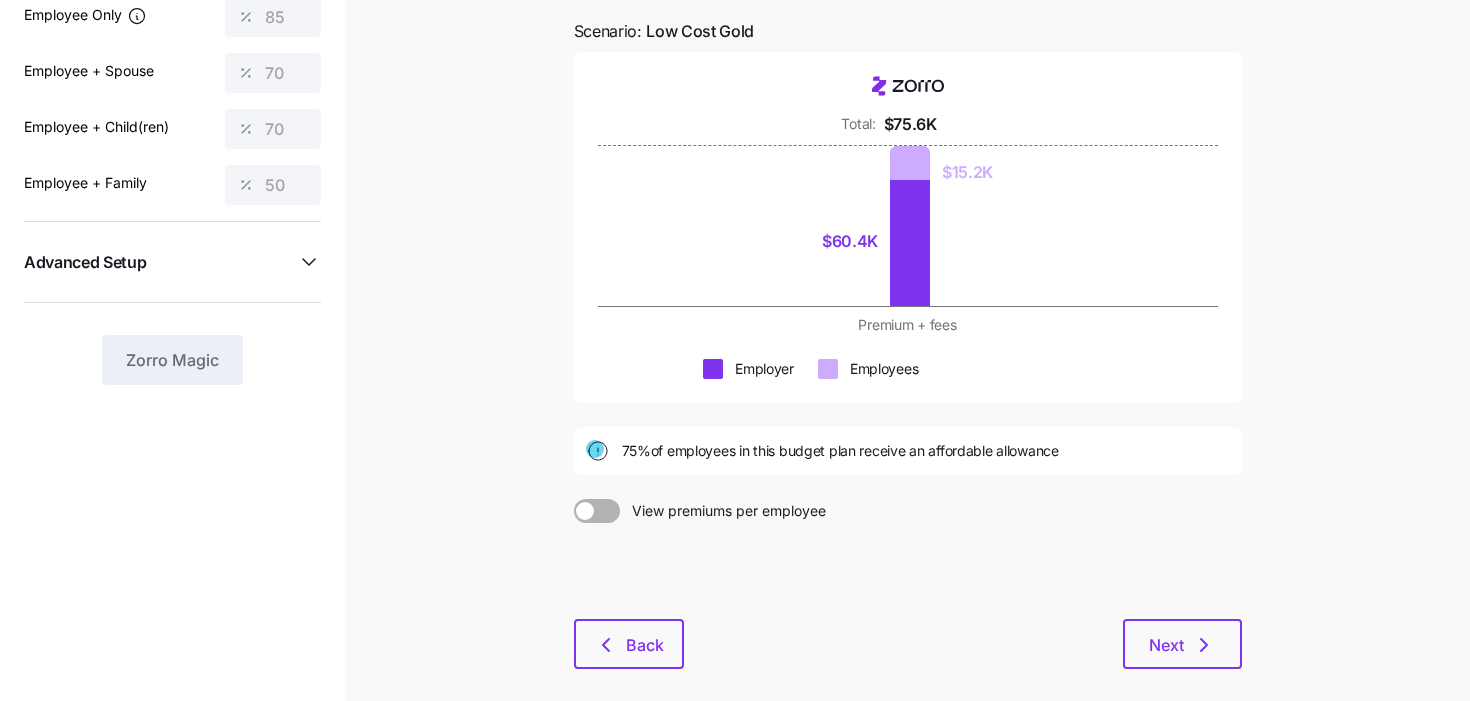 scroll, scrollTop: 185, scrollLeft: 0, axis: vertical 